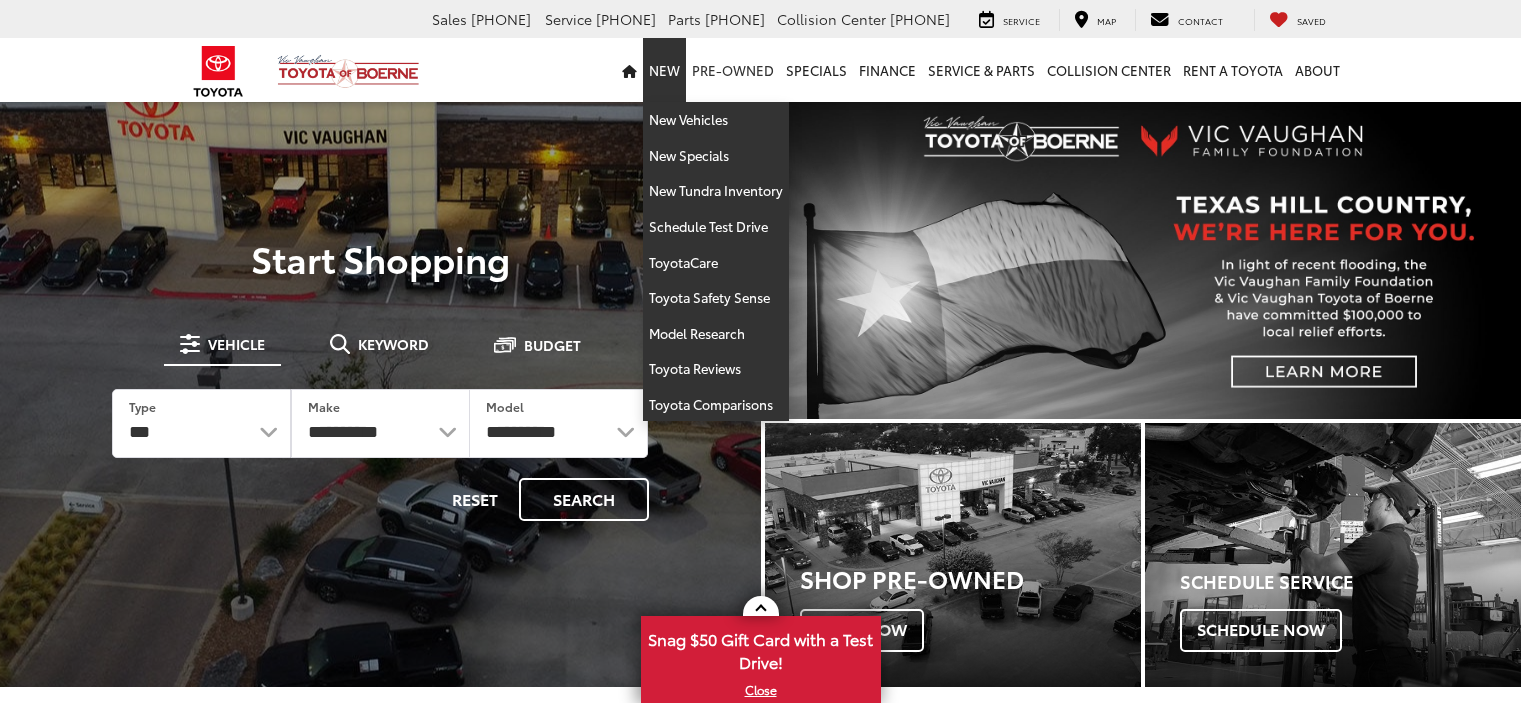 scroll, scrollTop: 0, scrollLeft: 0, axis: both 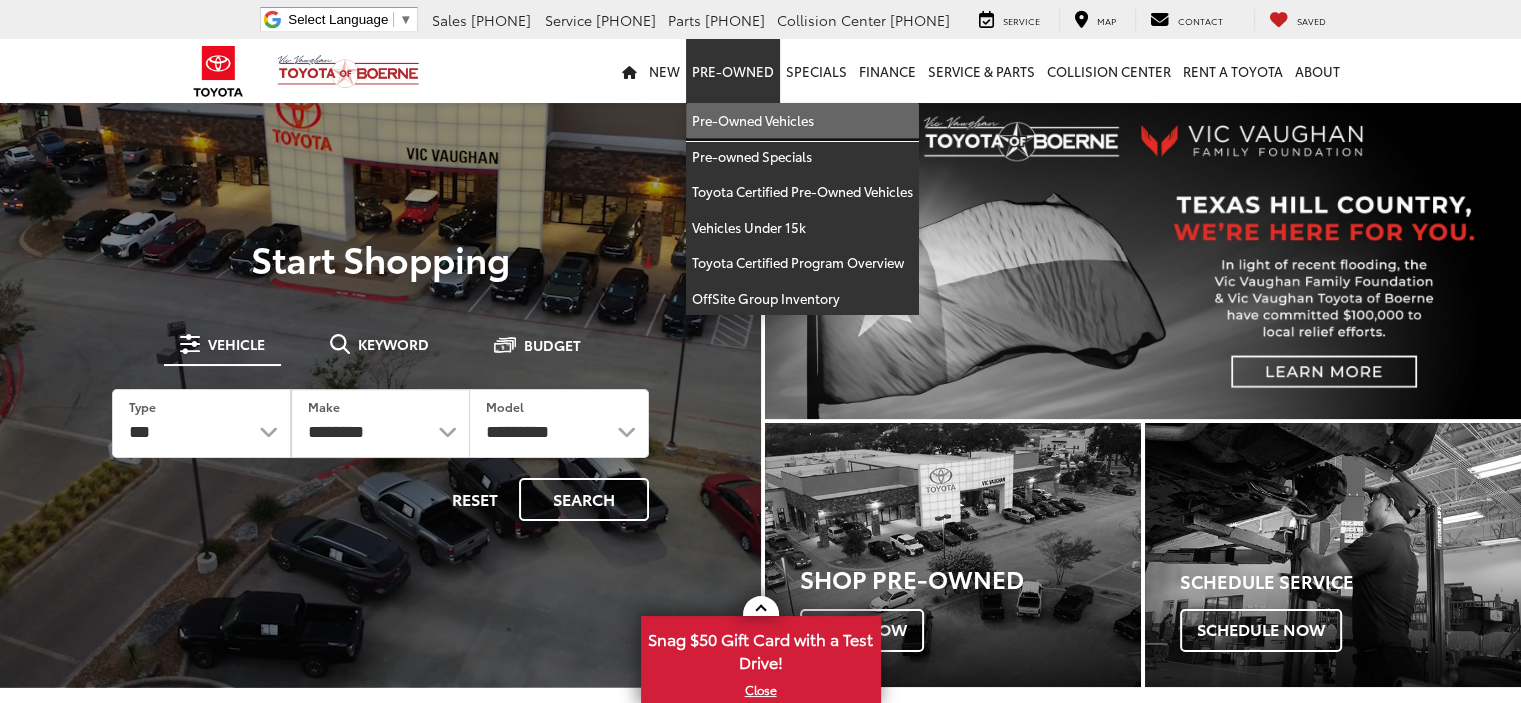 click on "Pre-Owned Vehicles" at bounding box center [802, 121] 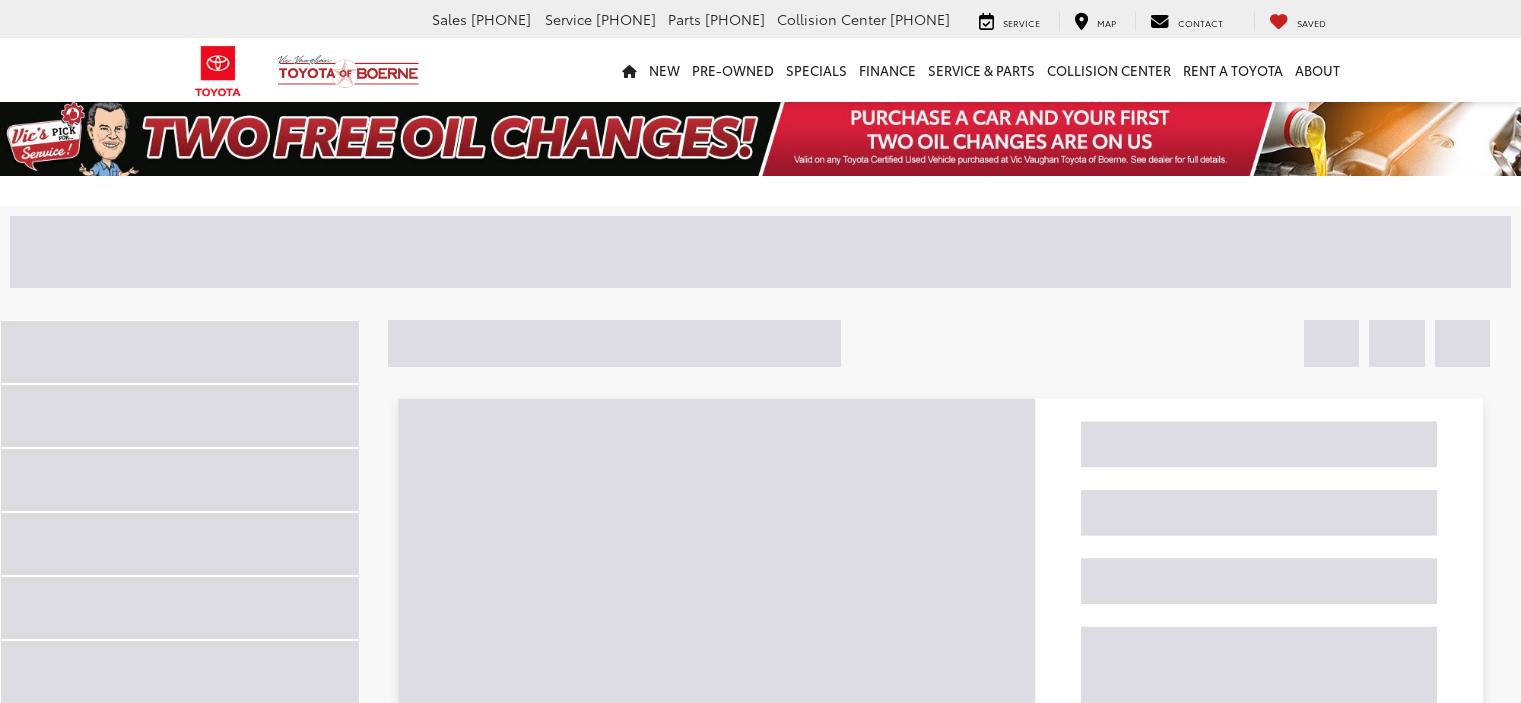 scroll, scrollTop: 0, scrollLeft: 0, axis: both 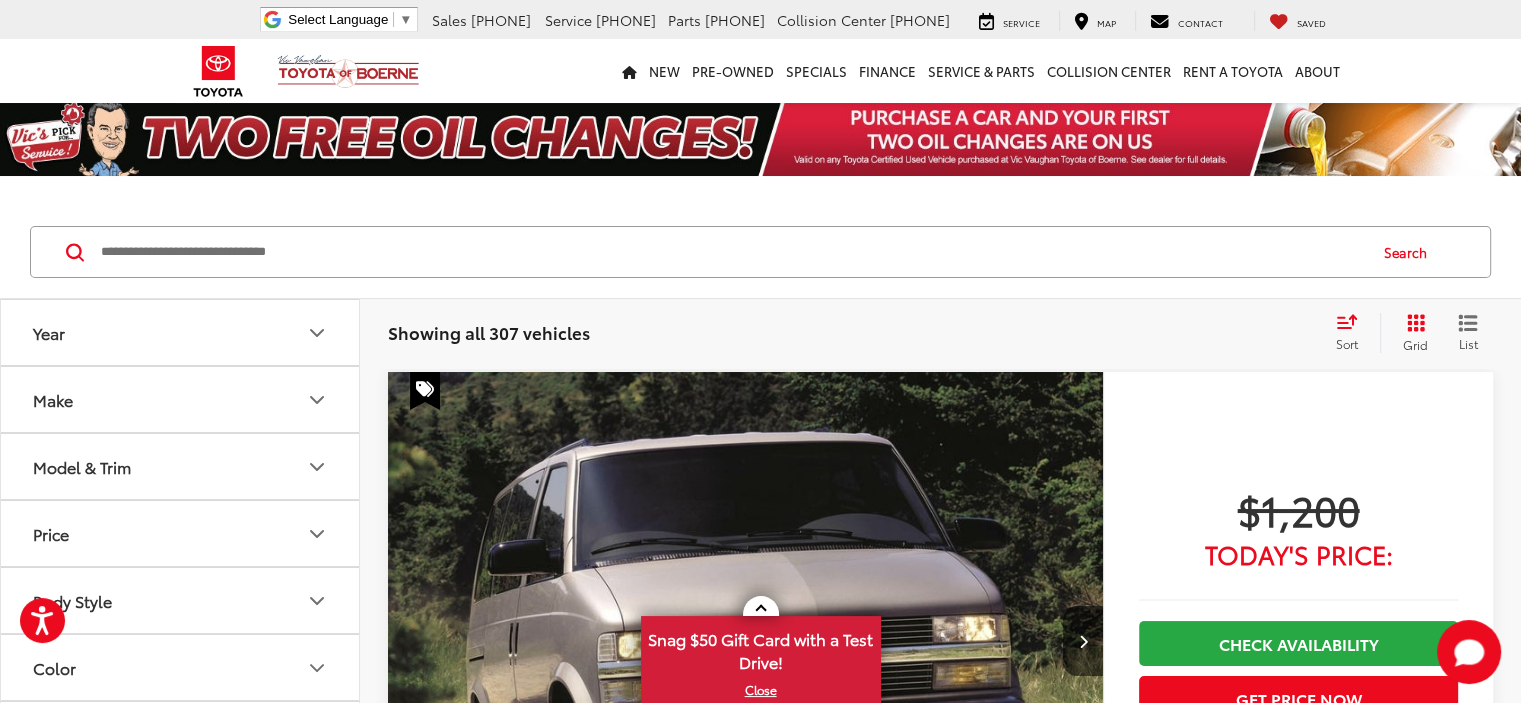 click 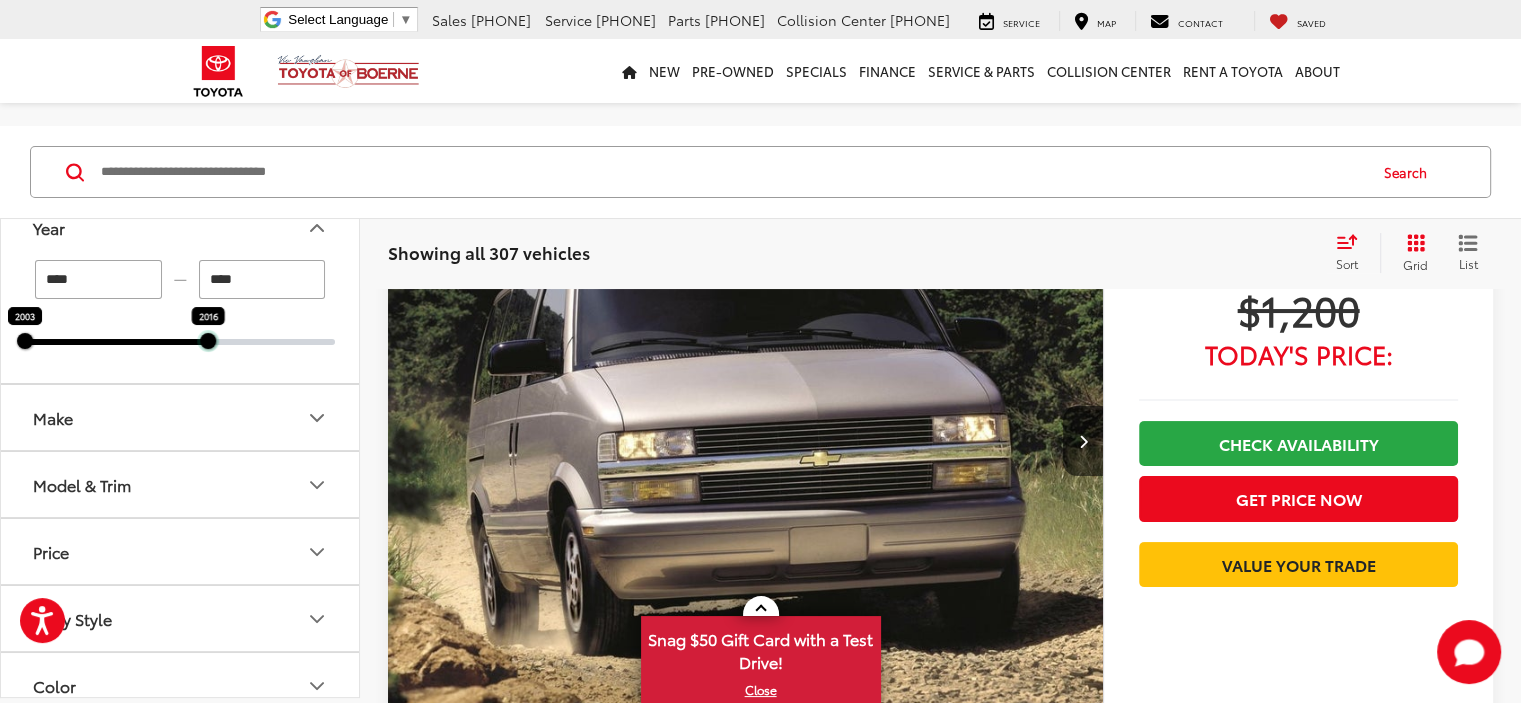 scroll, scrollTop: 199, scrollLeft: 0, axis: vertical 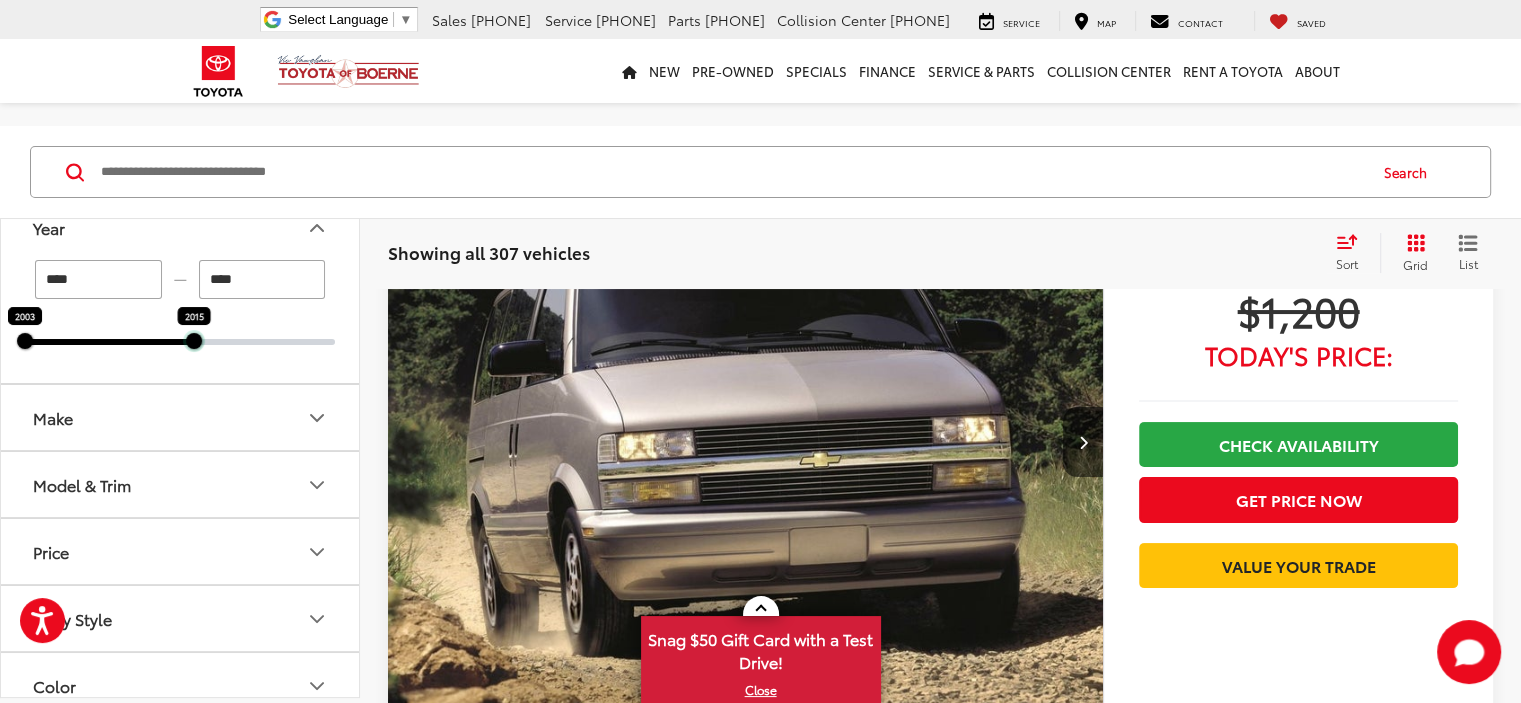 drag, startPoint x: 335, startPoint y: 343, endPoint x: 200, endPoint y: 339, distance: 135.05925 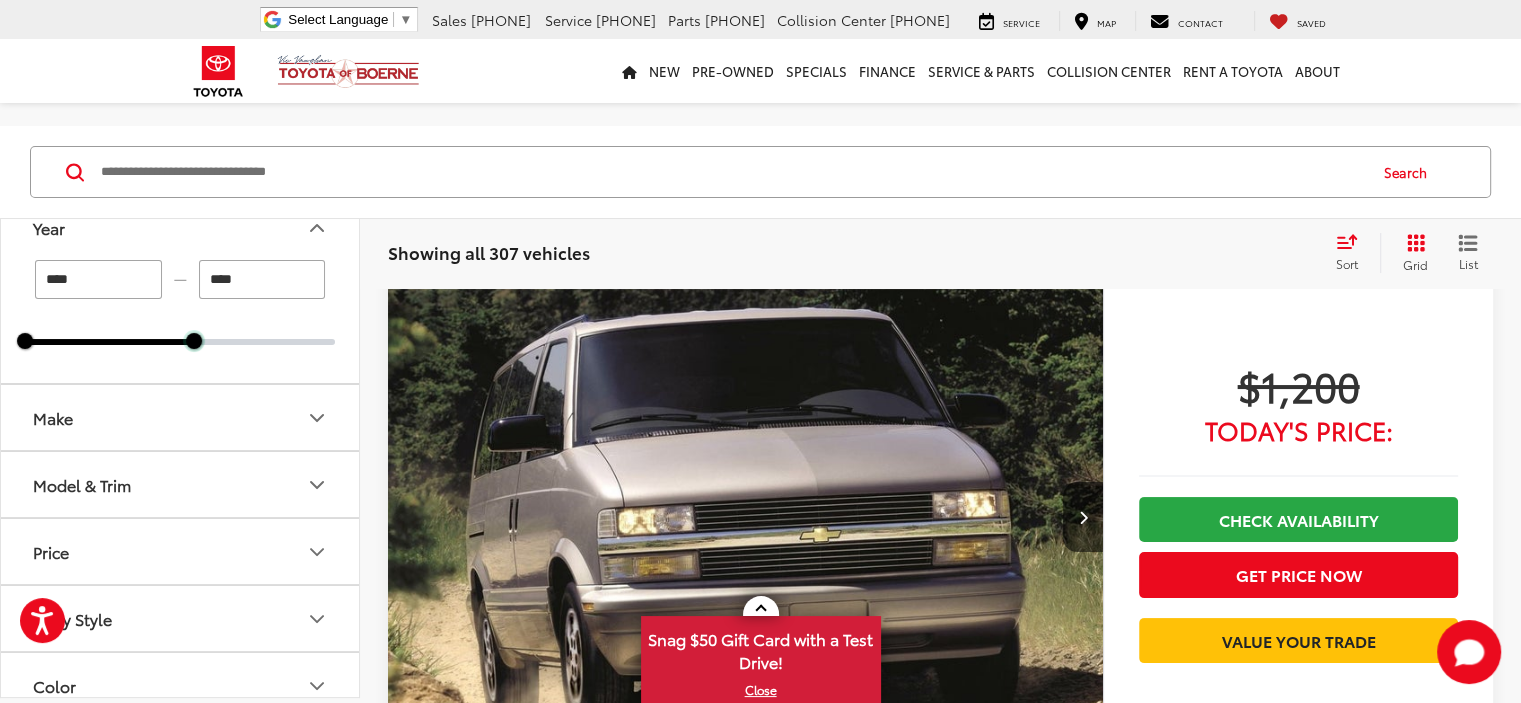 scroll, scrollTop: 80, scrollLeft: 0, axis: vertical 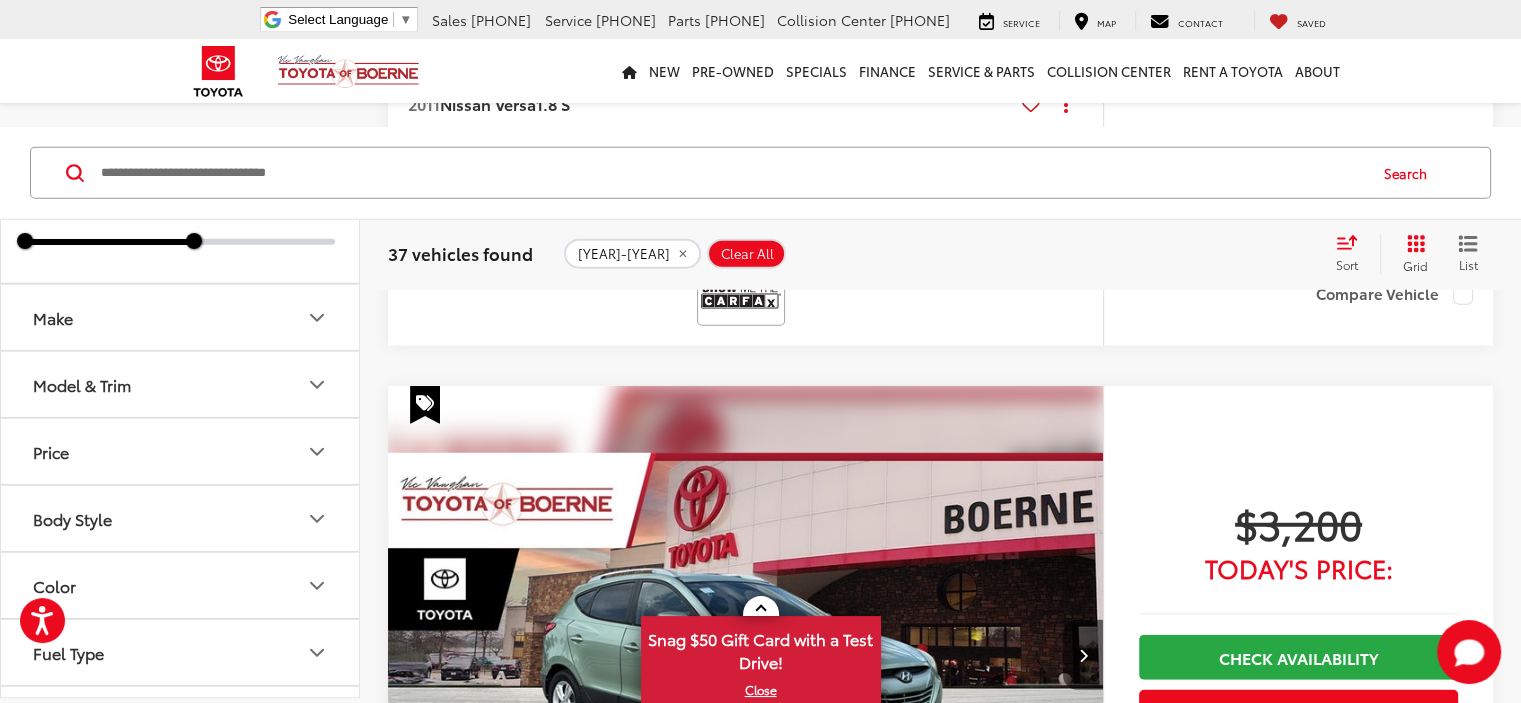 click on "Make" at bounding box center [181, 317] 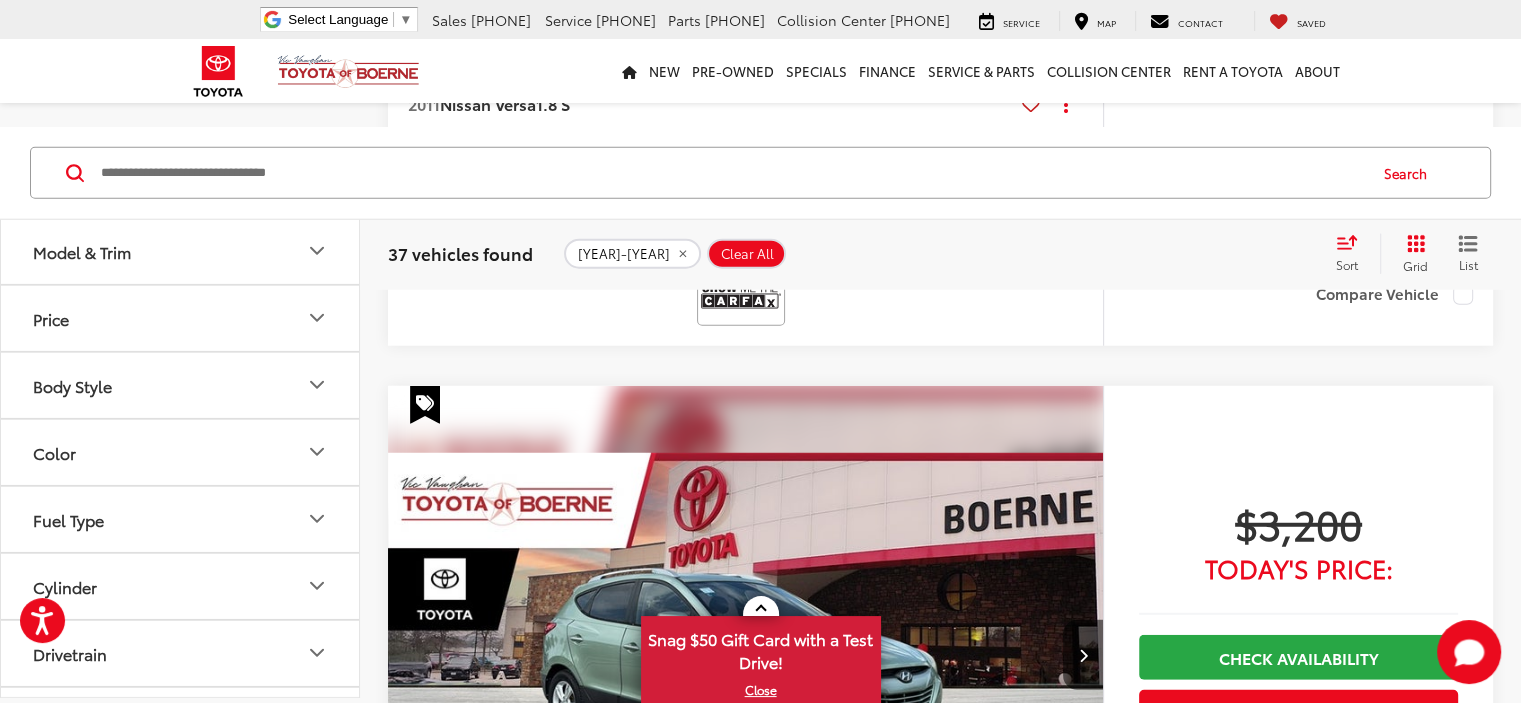 scroll, scrollTop: 600, scrollLeft: 0, axis: vertical 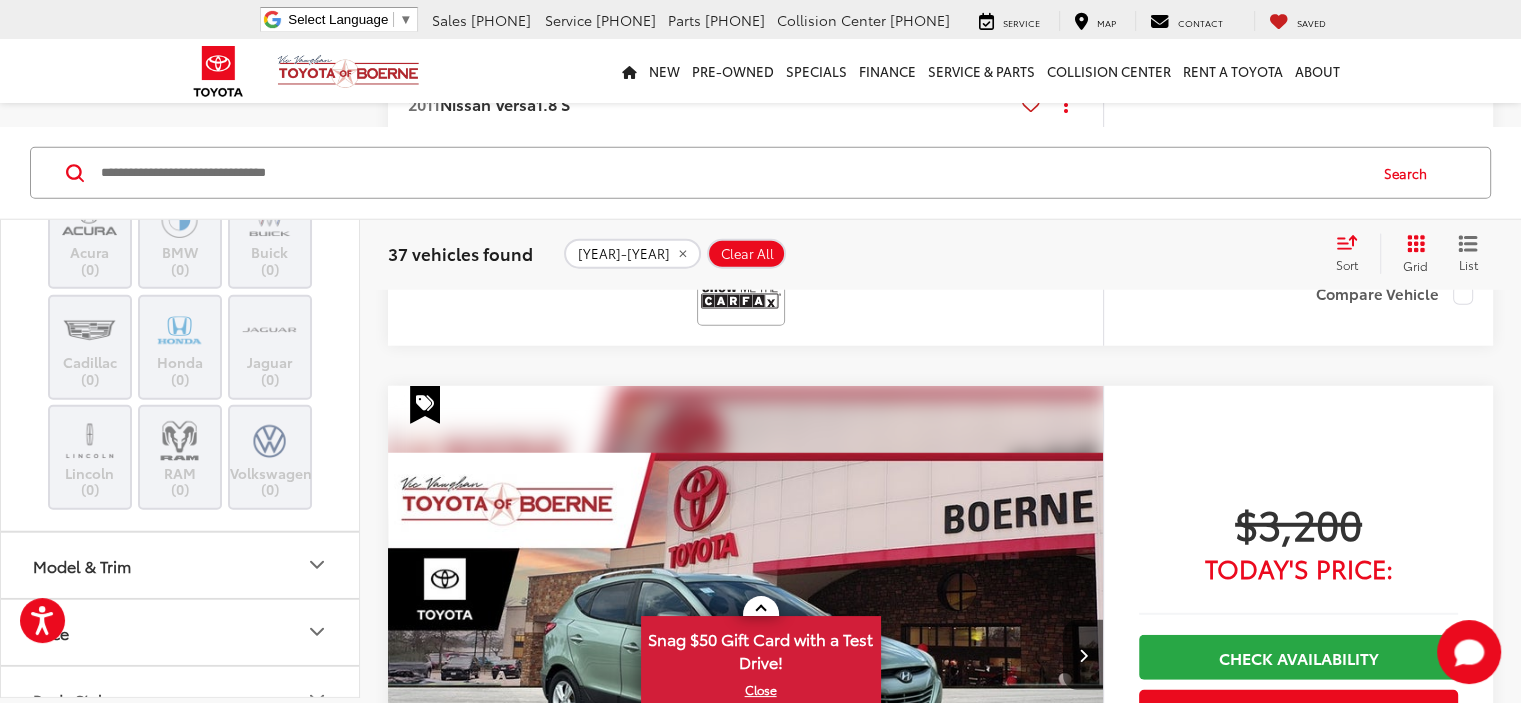 click on "Toyota   (8)" at bounding box center [270, 150] 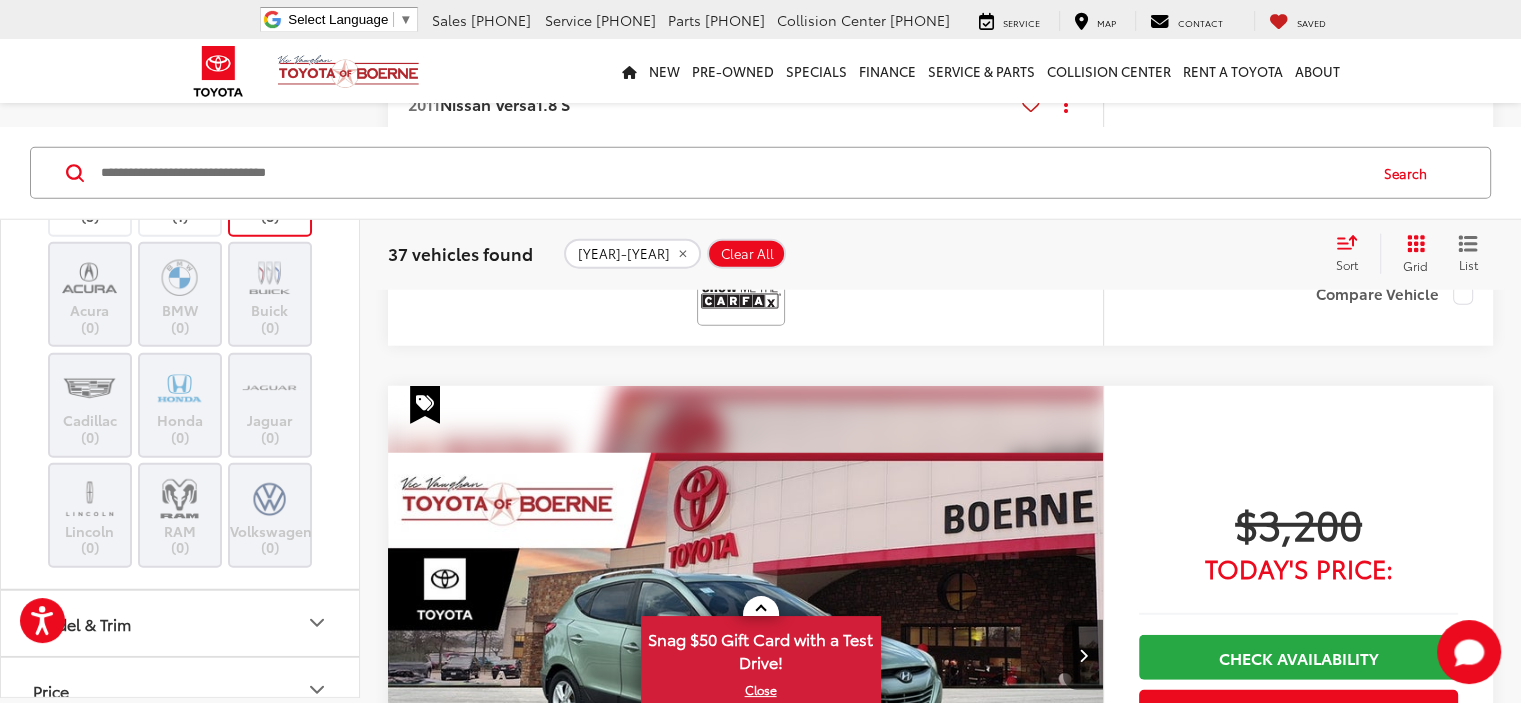 scroll, scrollTop: 300, scrollLeft: 0, axis: vertical 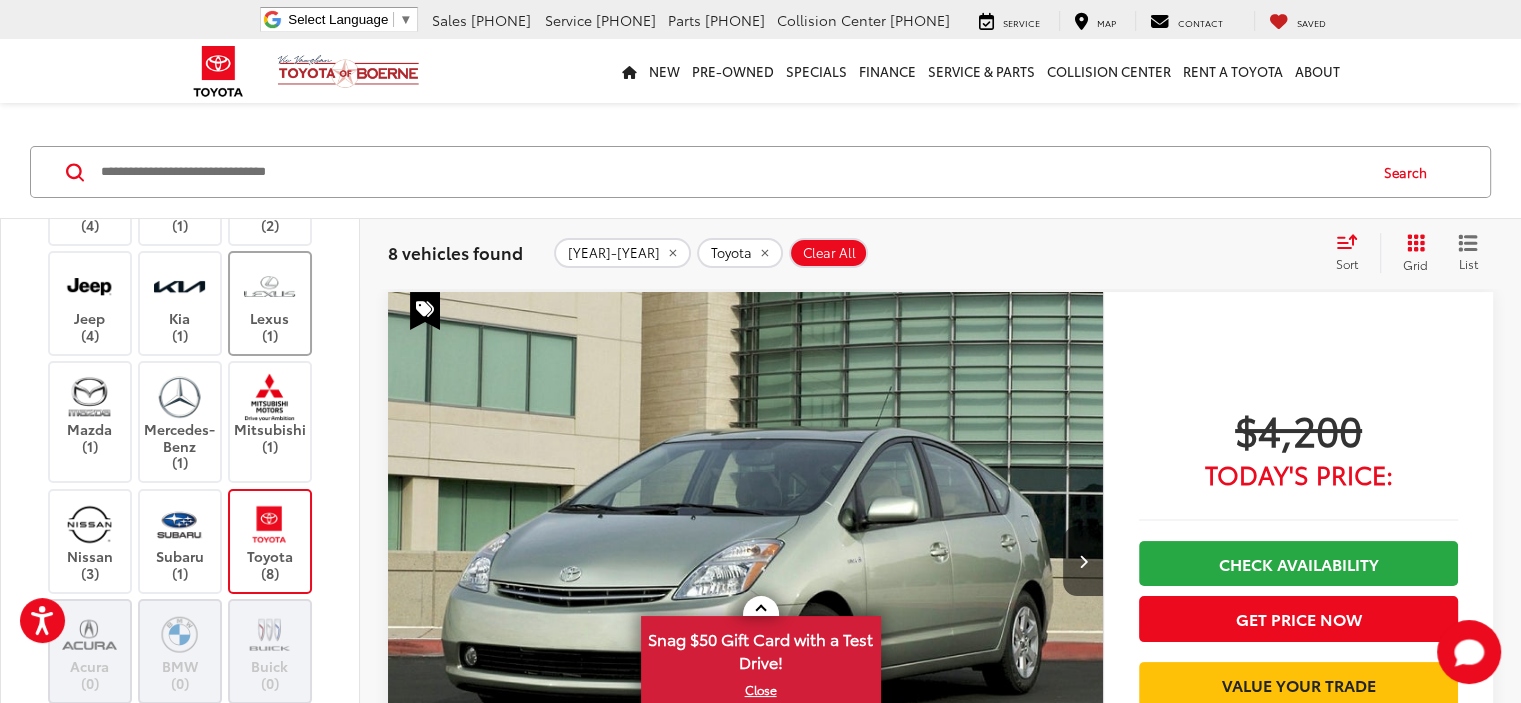 click at bounding box center [269, 286] 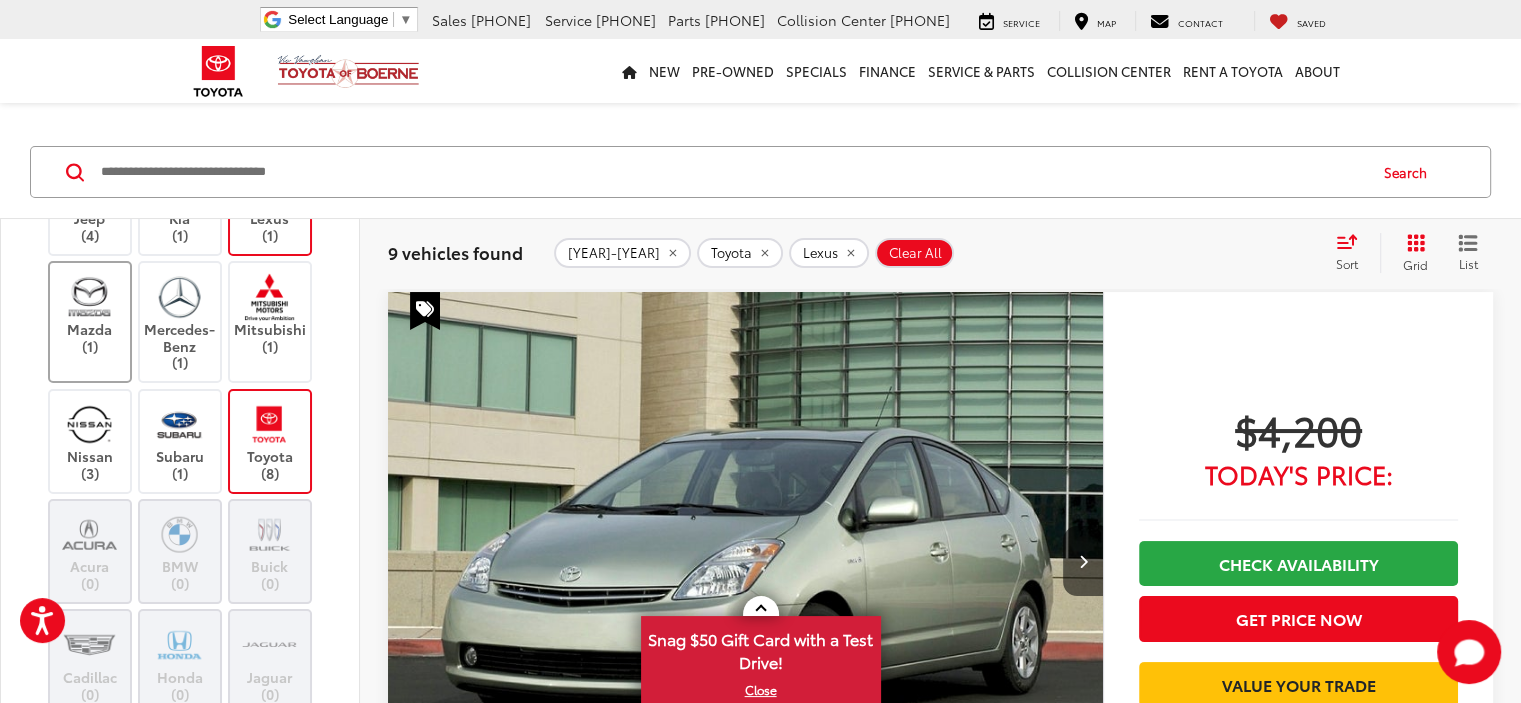 scroll, scrollTop: 200, scrollLeft: 0, axis: vertical 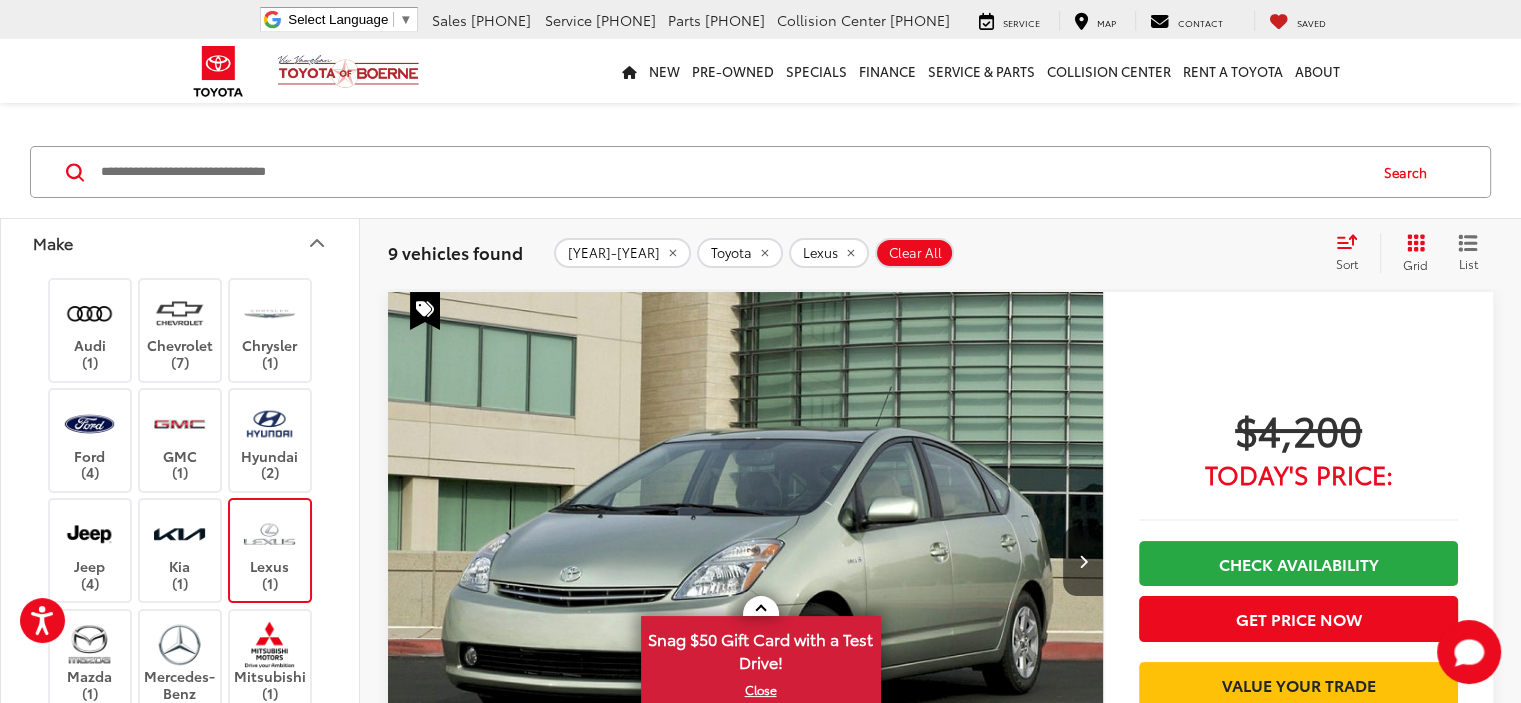 click on "Year   **** — **** 2004 2015 Make  Audi   (1)   Chevrolet   (7)   Chrysler   (1)   Ford   (4)   GMC   (1)   Hyundai   (2)   Jeep   (4)   Kia   (1)   Lexus   (1)   Mazda   (1)   Mercedes-Benz   (1)   Mitsubishi   (1)   Nissan   (3)   Subaru   (1)   Toyota   (8)   Acura   (0)   BMW   (0)   Buick   (0)   Cadillac   (0)   Honda   (0)   Jaguar   (0)   Lincoln   (0)   RAM   (0)   Volkswagen   (0)  Model & Trim Price     * — ****** 0 76000 Special Offers Only  Only show vehicles with special offers Body Style Color Fuel Type Cylinder Drivetrain Tags Vehicle Condition Body Type  Sedan   (3)   SUV   (5)   Van   (1)   Cargo Van   (0)   Convertible   (0)   Coupe   (0)   Hatchback   (0)   Minivan   (0)   Truck - Crew Cab   (0)   Truck - Extended Cab   (0)   Wagon   (0)  Availability" at bounding box center [180, 471] 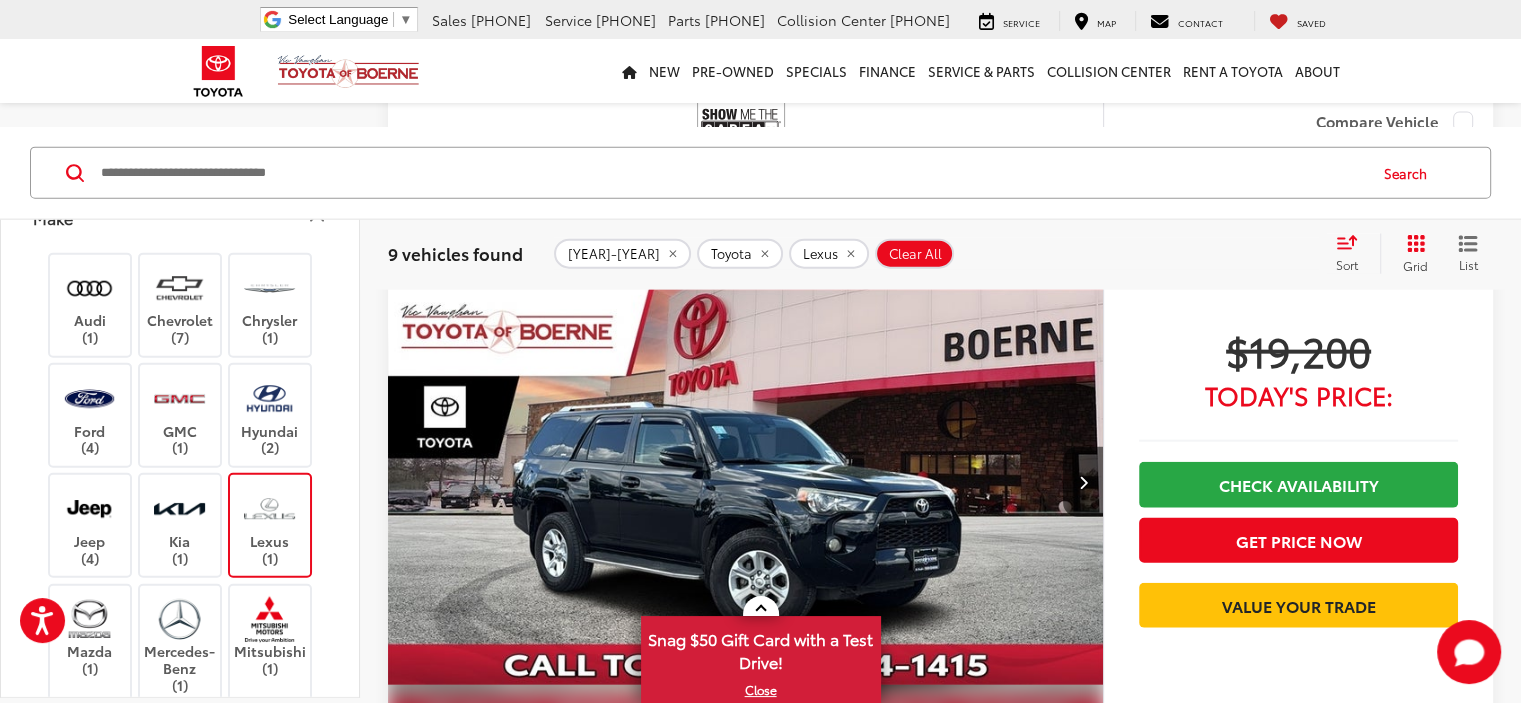 scroll, scrollTop: 3580, scrollLeft: 0, axis: vertical 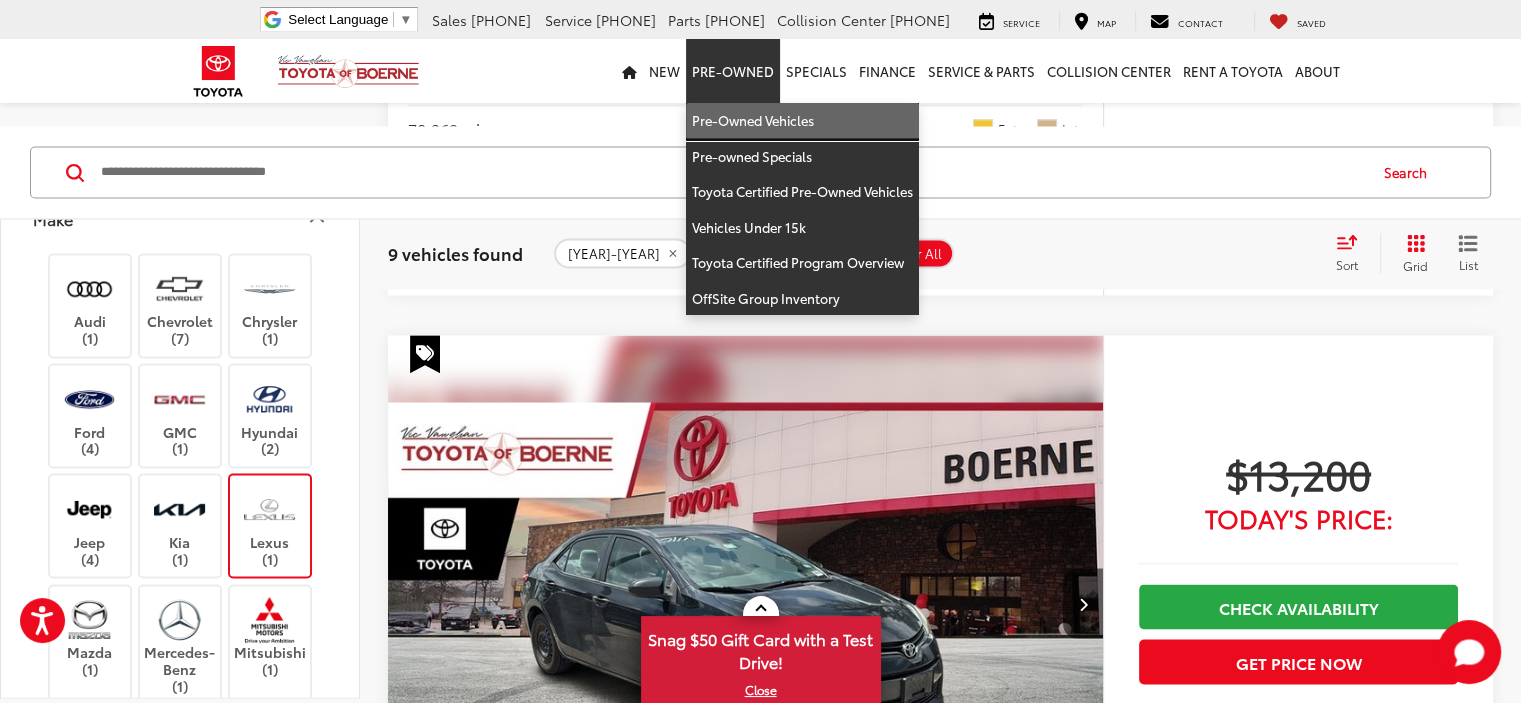 click on "Pre-Owned Vehicles" at bounding box center [802, 121] 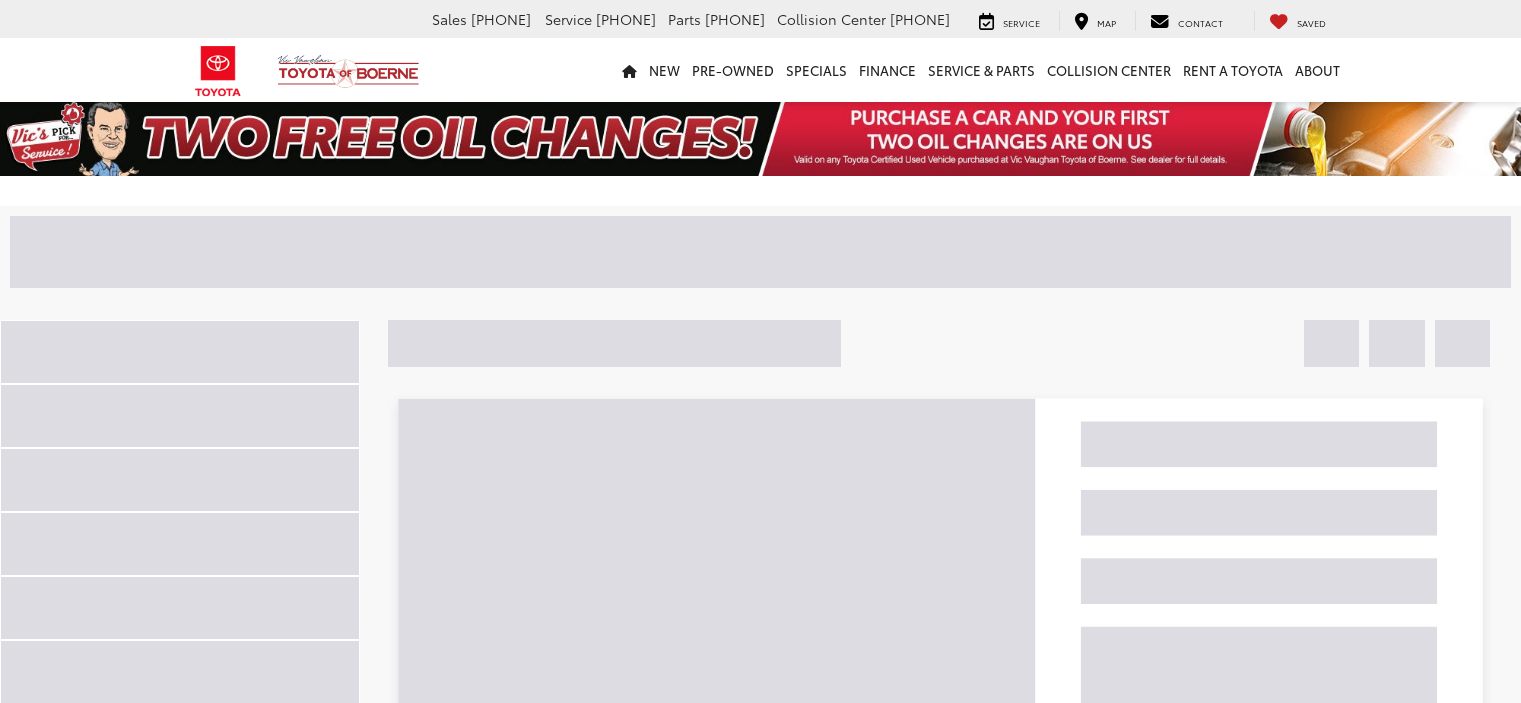 scroll, scrollTop: 0, scrollLeft: 0, axis: both 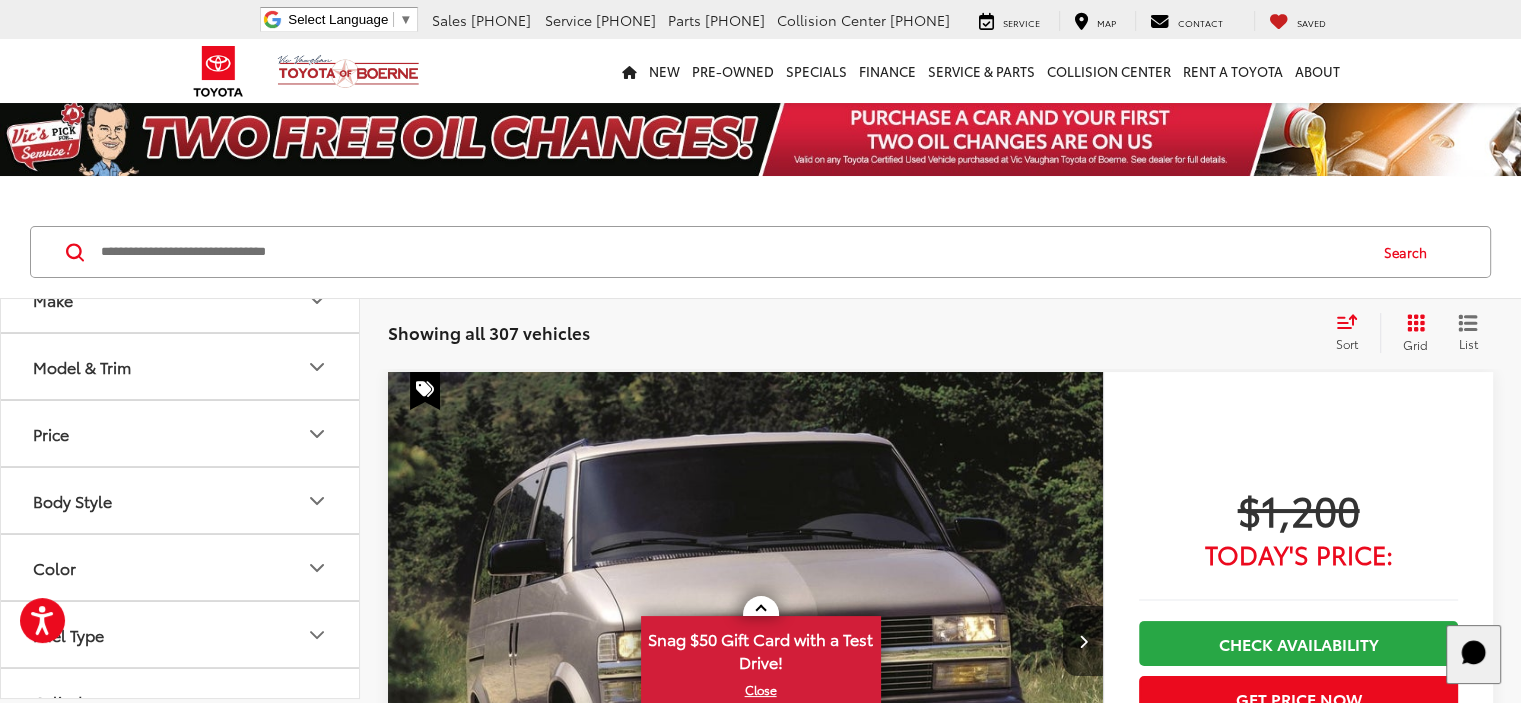 click on "Body Style" at bounding box center [181, 500] 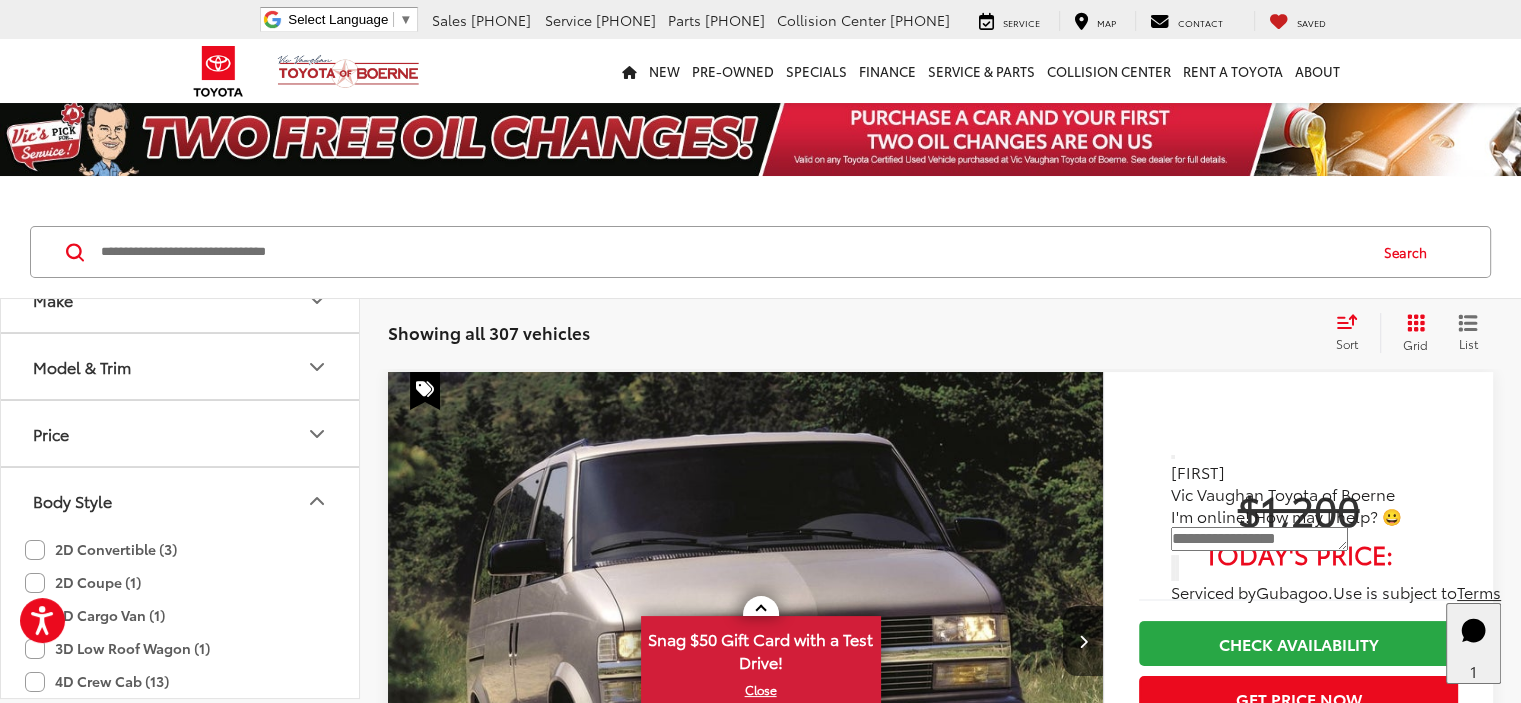 scroll, scrollTop: 0, scrollLeft: 0, axis: both 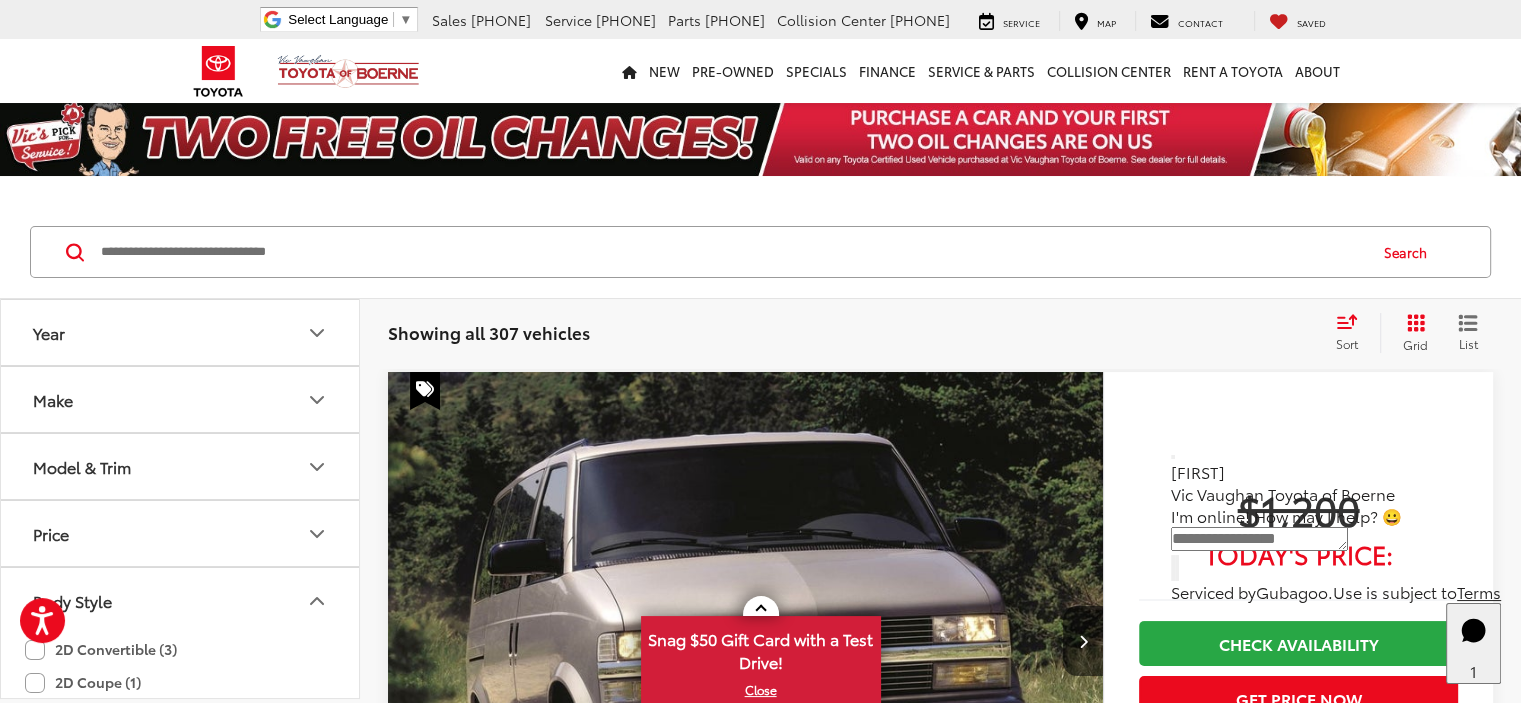 click on "Make" at bounding box center (181, 399) 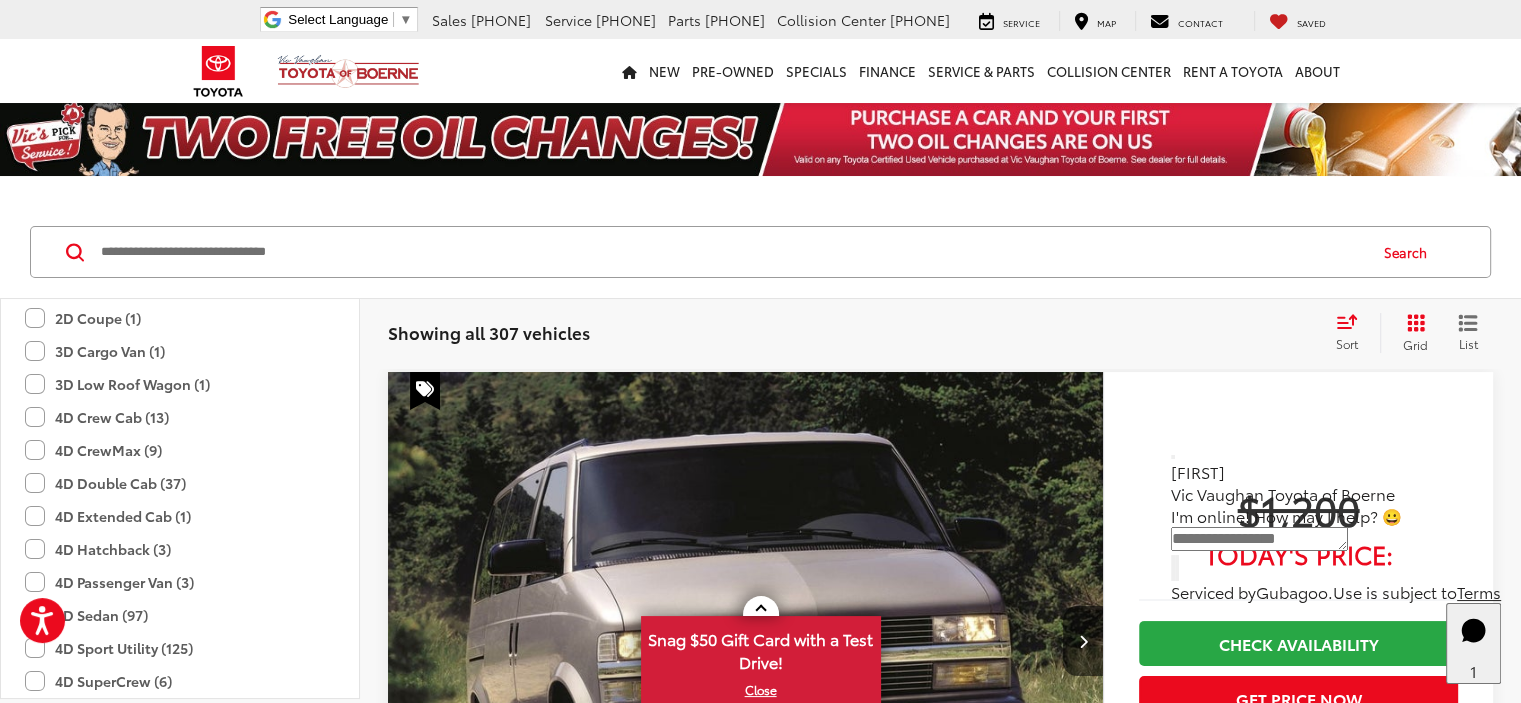 scroll, scrollTop: 900, scrollLeft: 0, axis: vertical 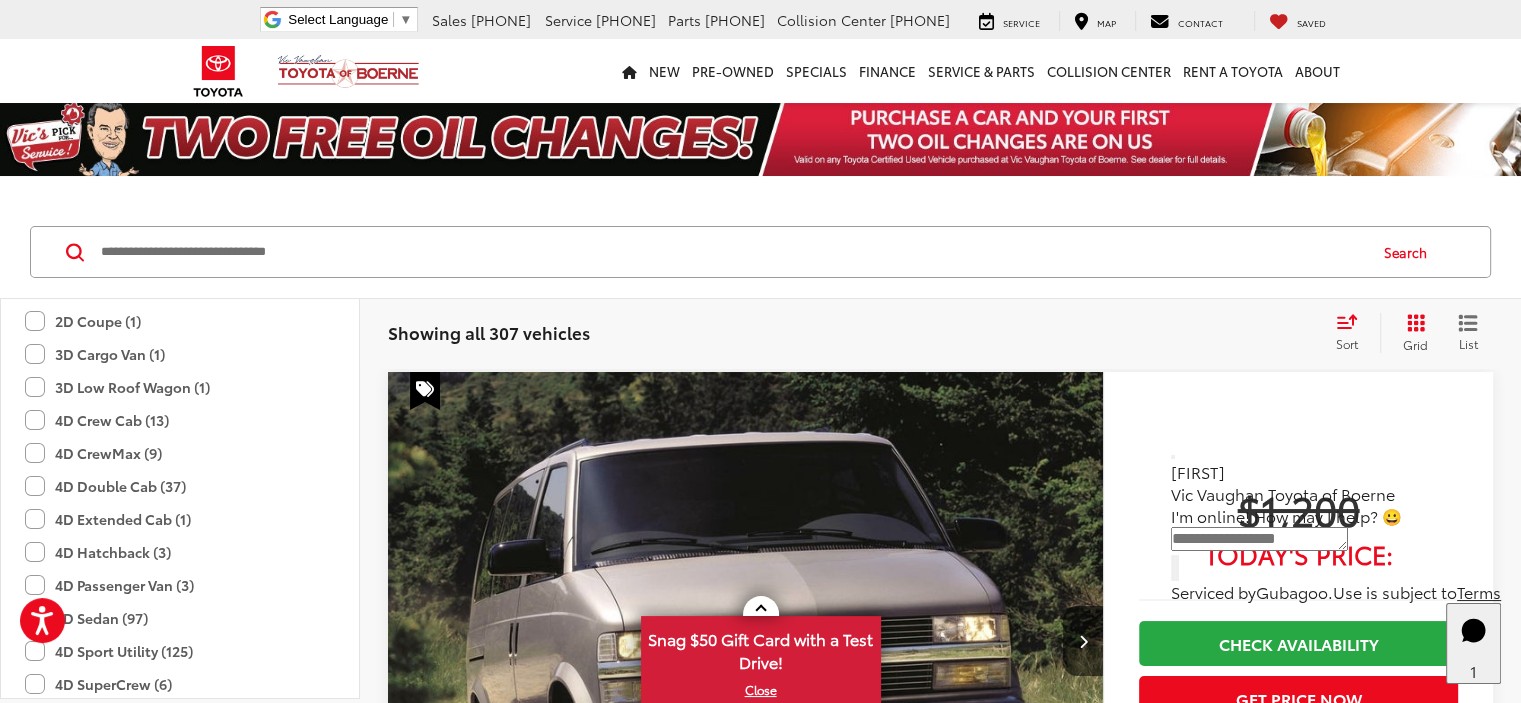 click on "Toyota   (215)" at bounding box center (180, 21) 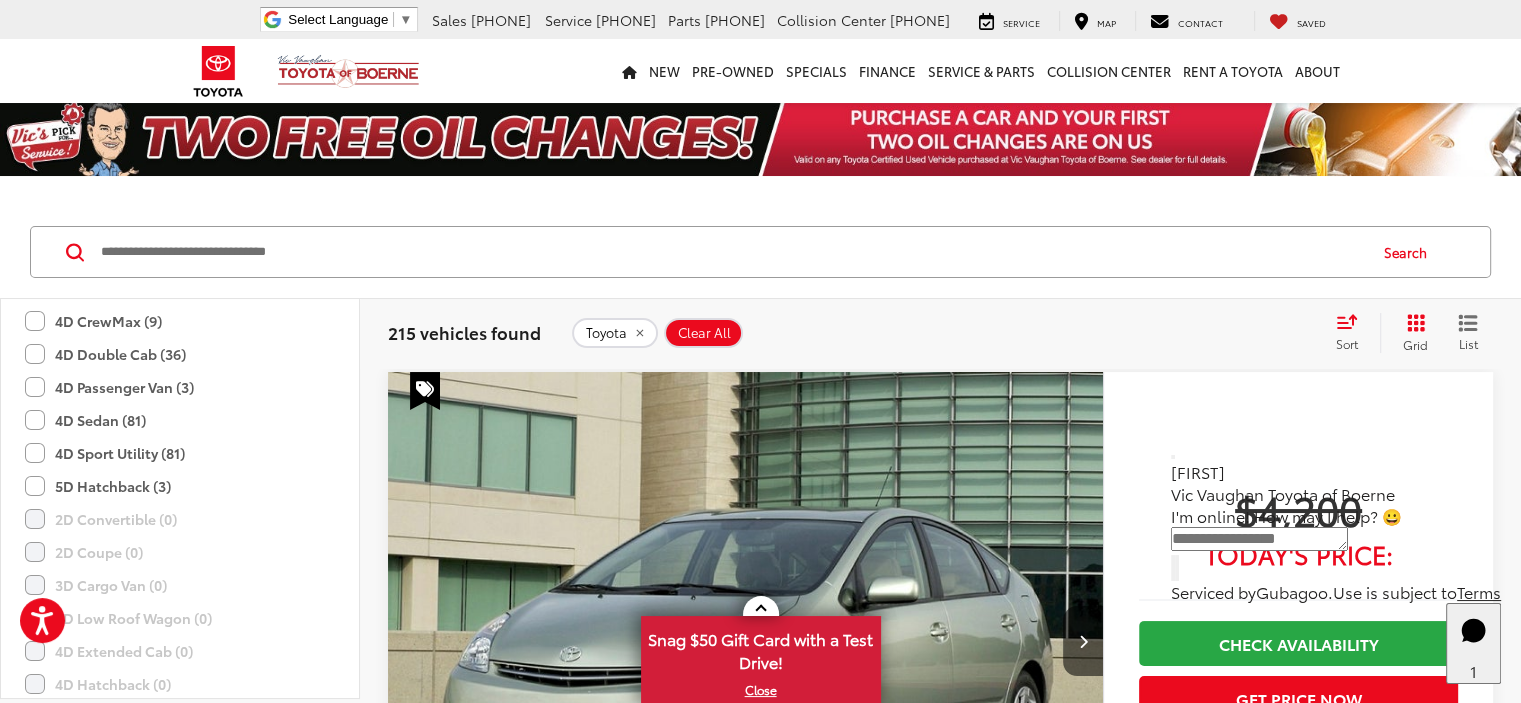 click on "Model & Trim" at bounding box center [181, 105] 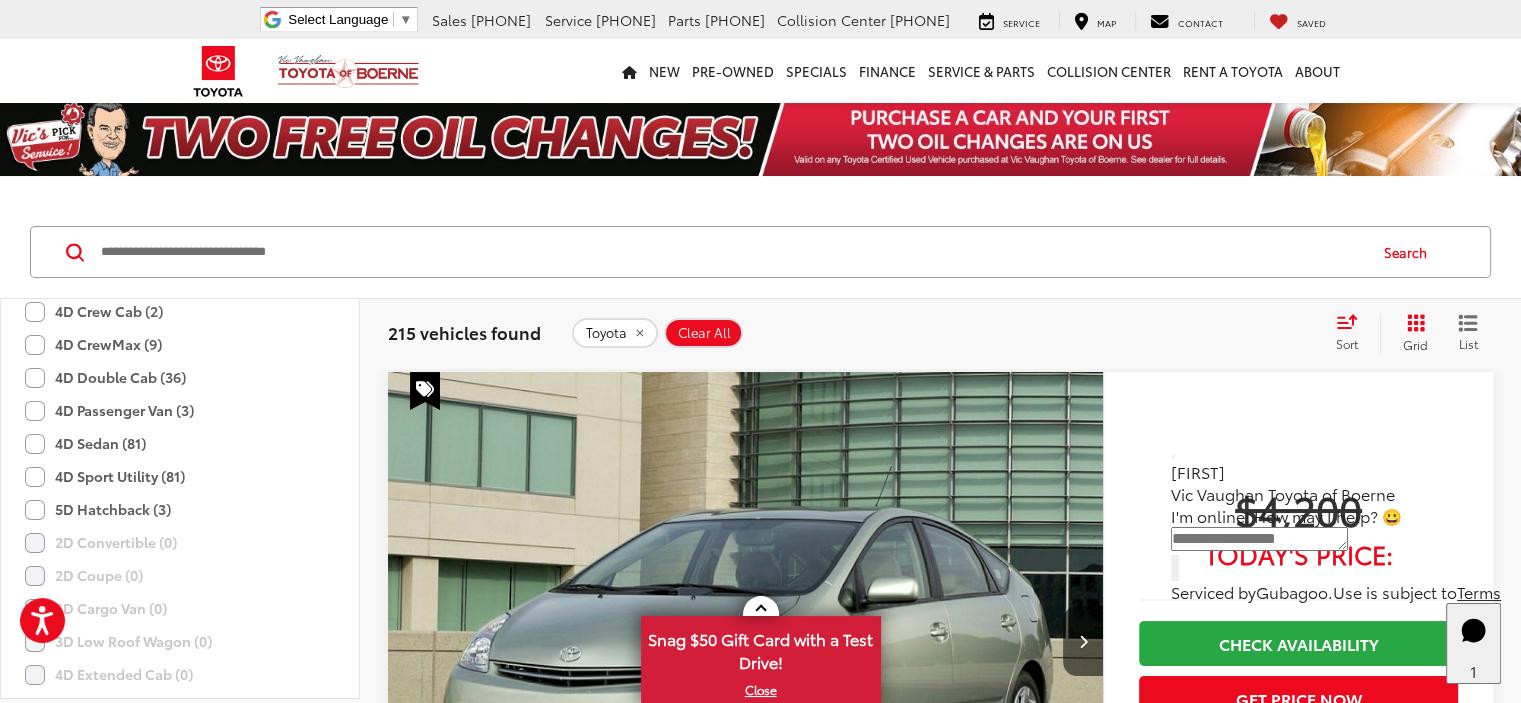 scroll, scrollTop: 1600, scrollLeft: 0, axis: vertical 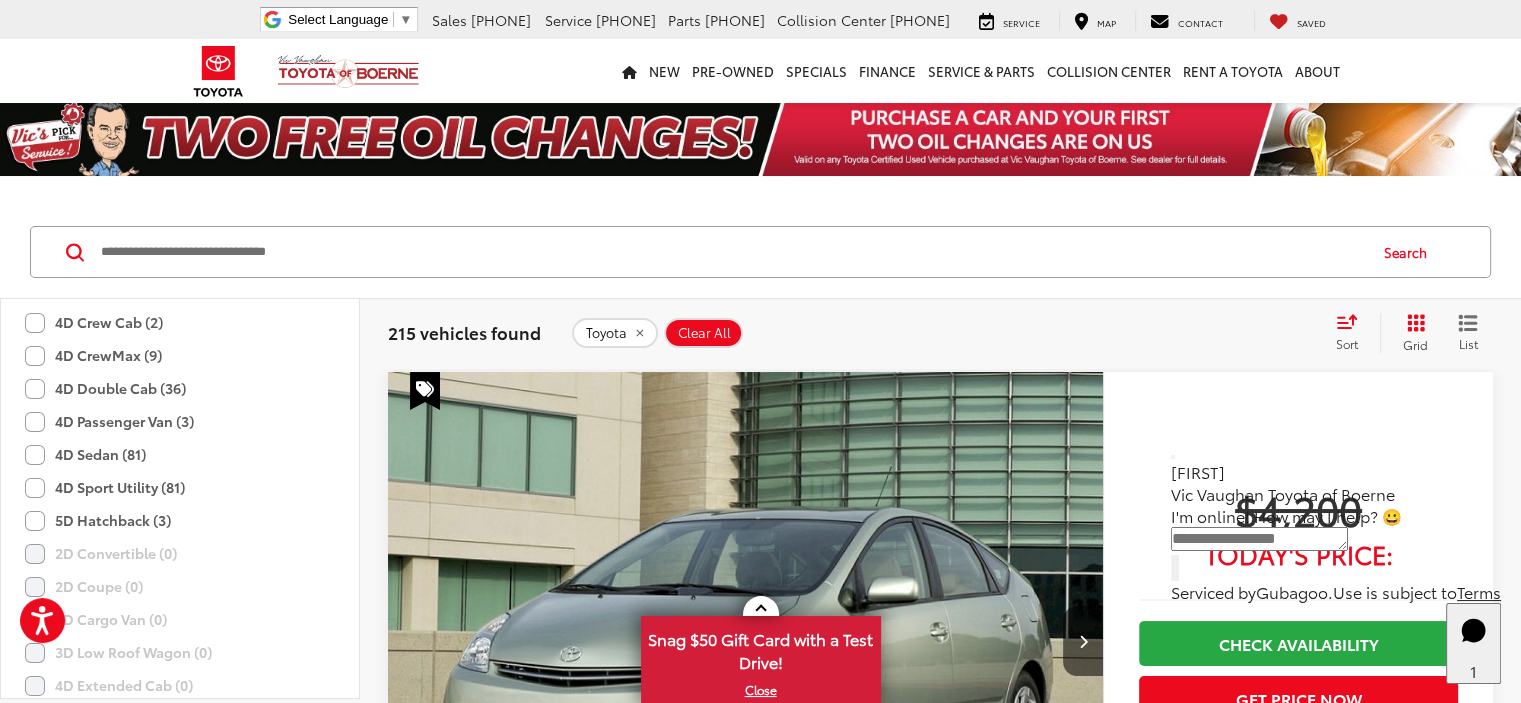 click on "Tacoma (34)" at bounding box center (180, 66) 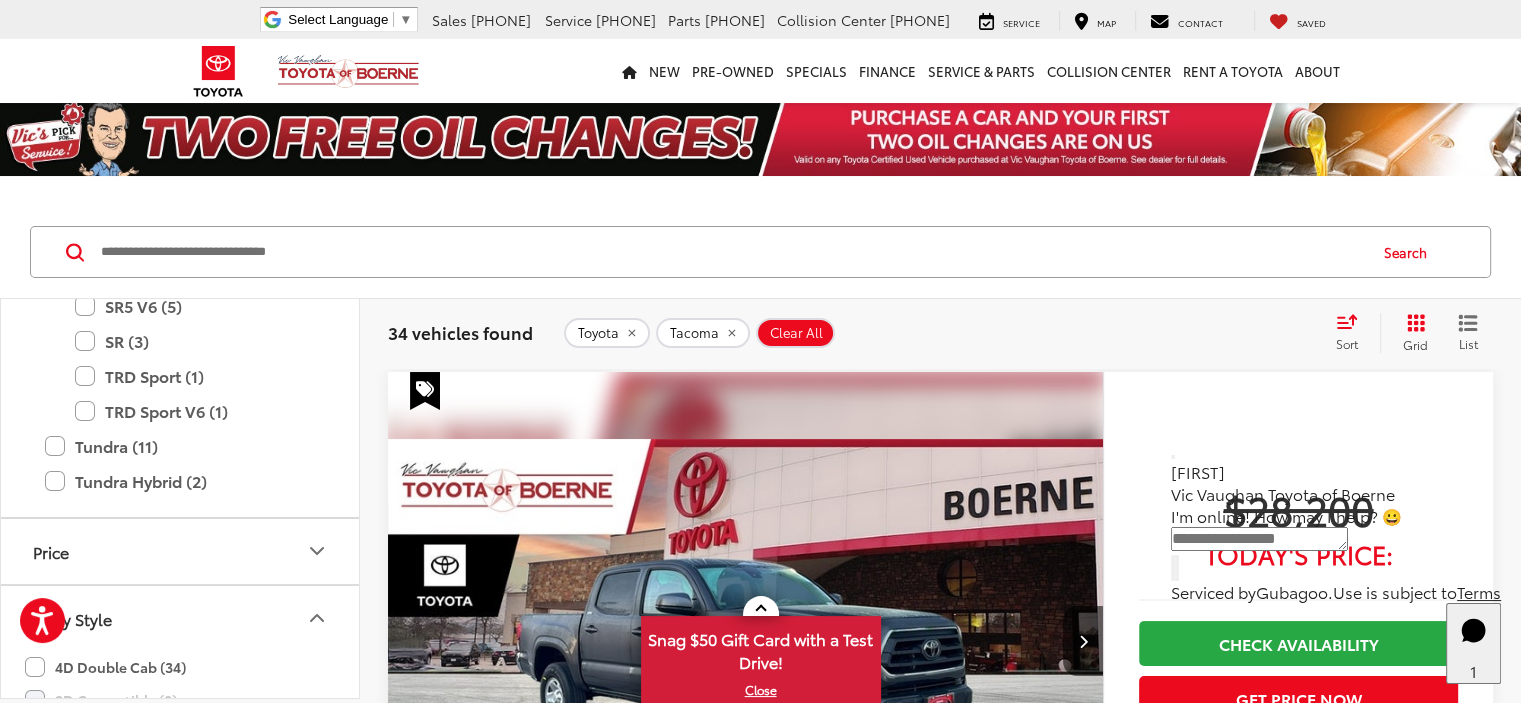 scroll, scrollTop: 1700, scrollLeft: 0, axis: vertical 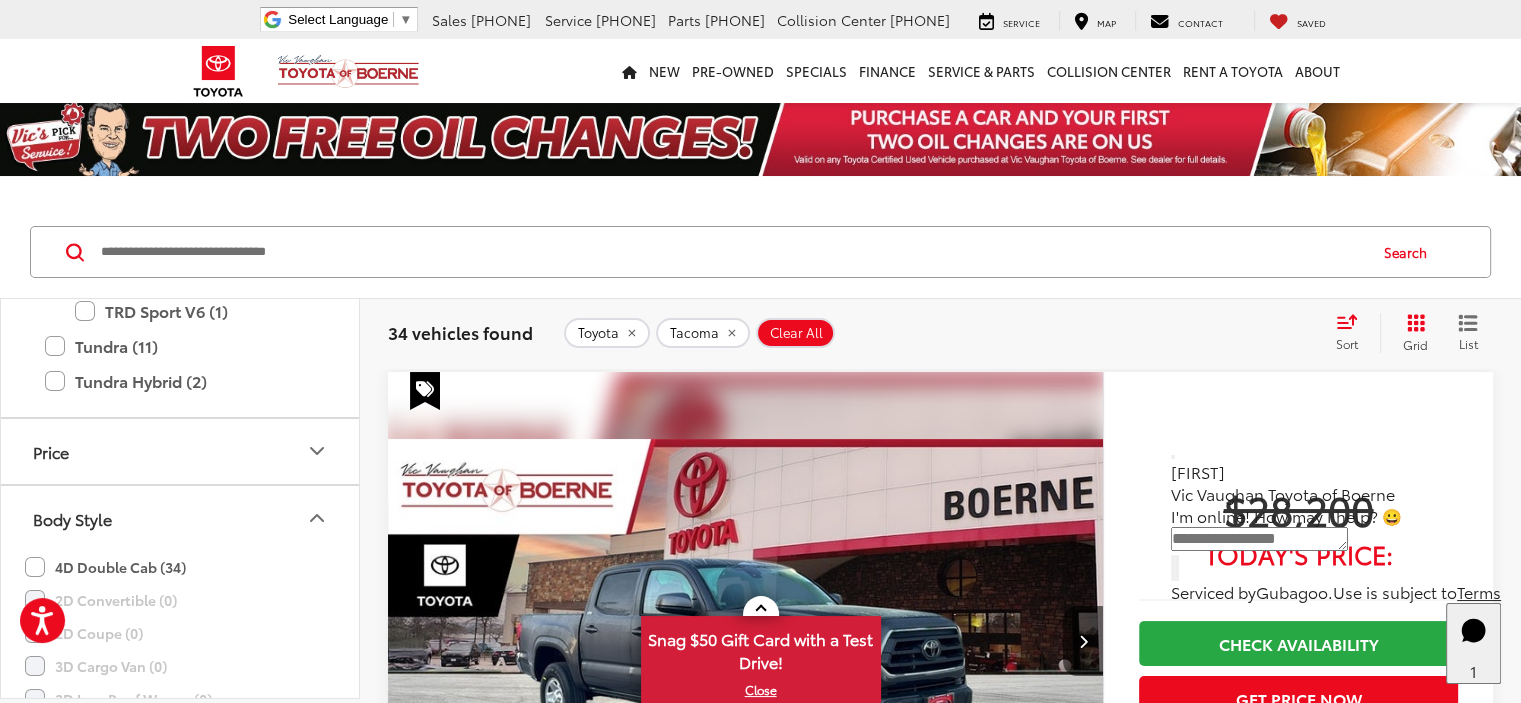 click on "TRD Off-Road V6 (7)" at bounding box center [195, 136] 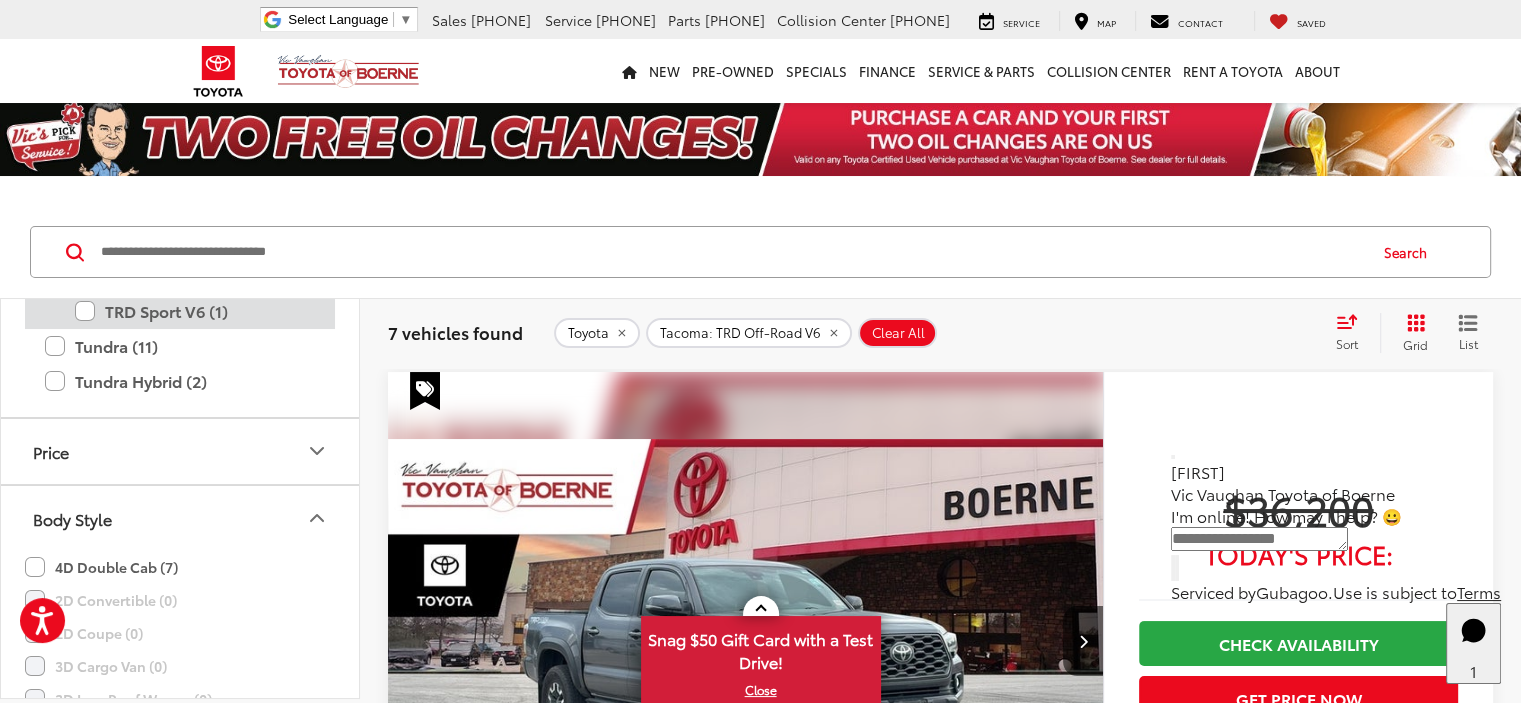 click on "TRD Sport V6 (1)" at bounding box center (195, 311) 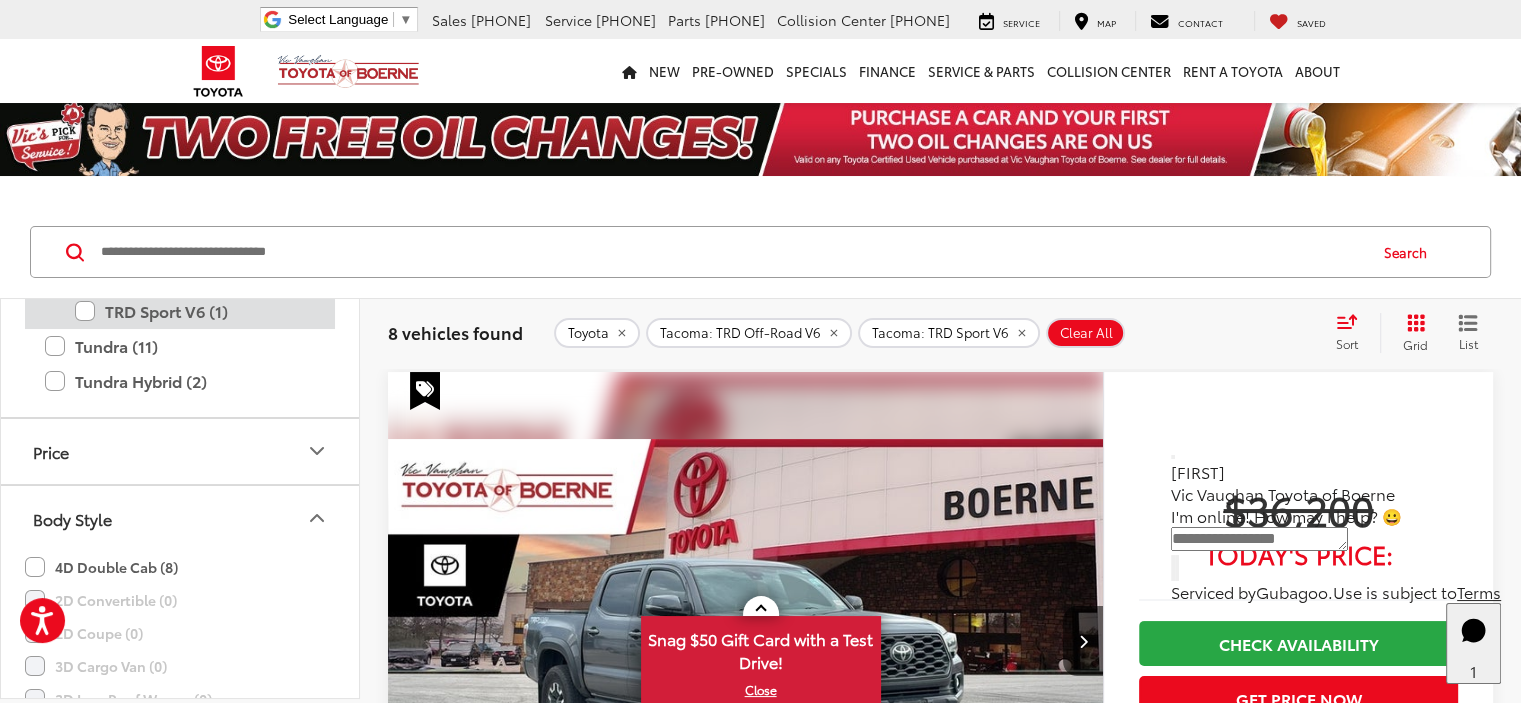 scroll, scrollTop: 1800, scrollLeft: 0, axis: vertical 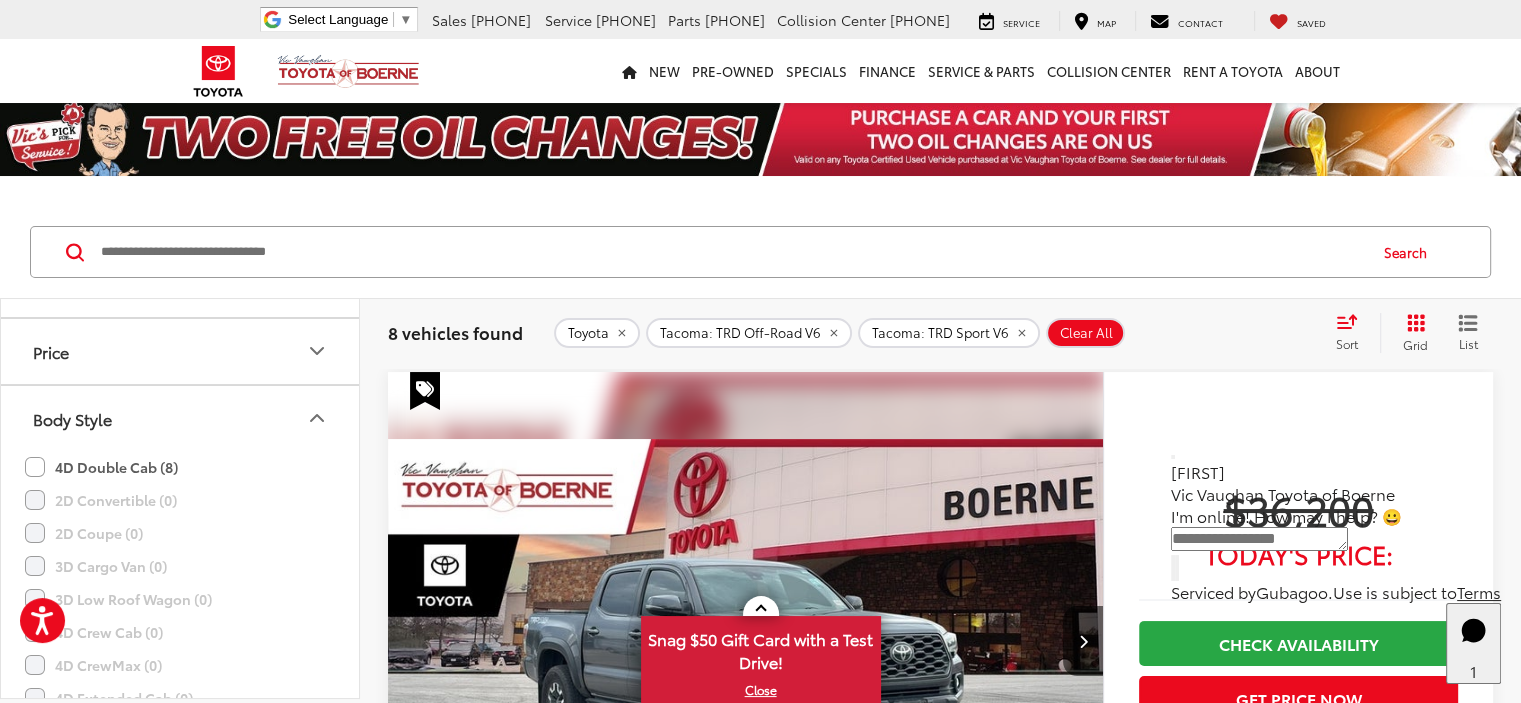 click on "Tundra (11)" at bounding box center [180, 246] 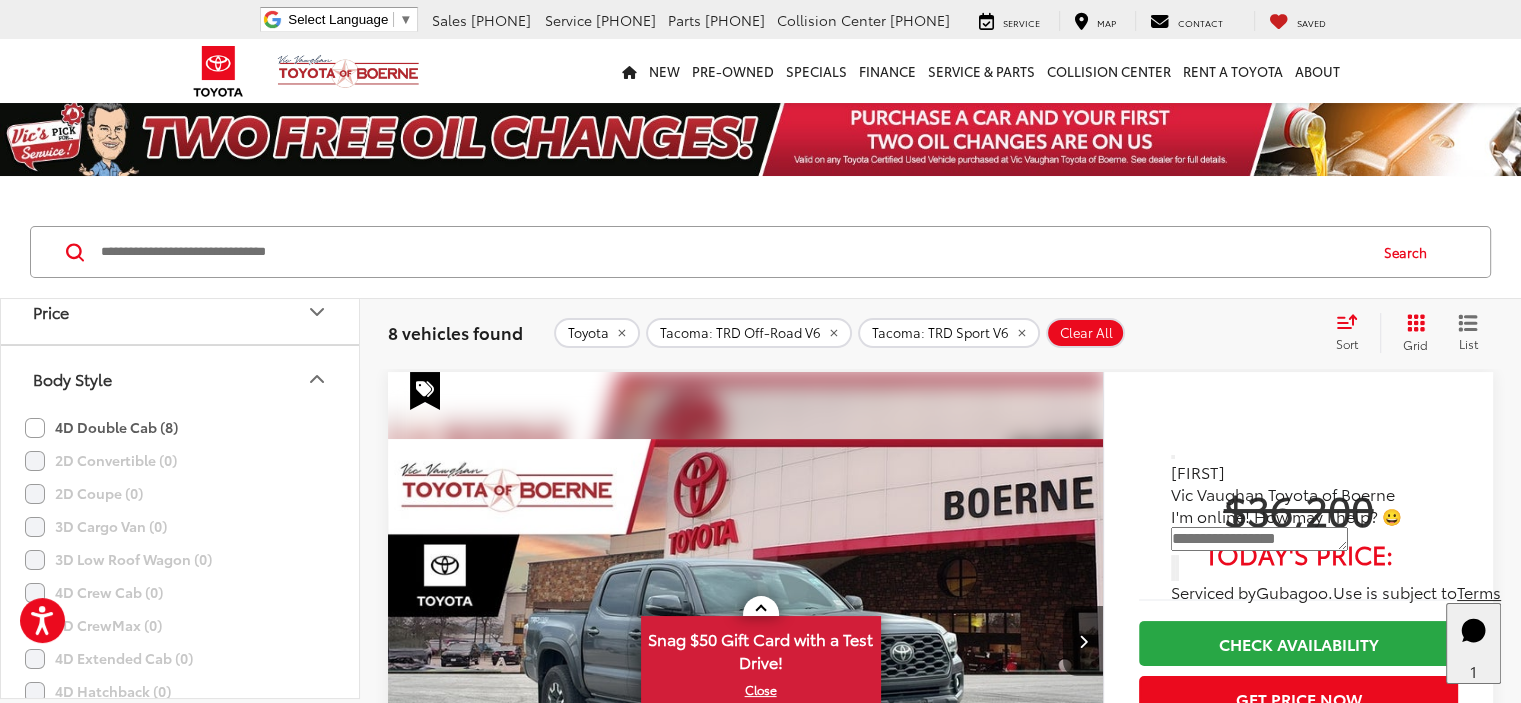 scroll, scrollTop: 2000, scrollLeft: 0, axis: vertical 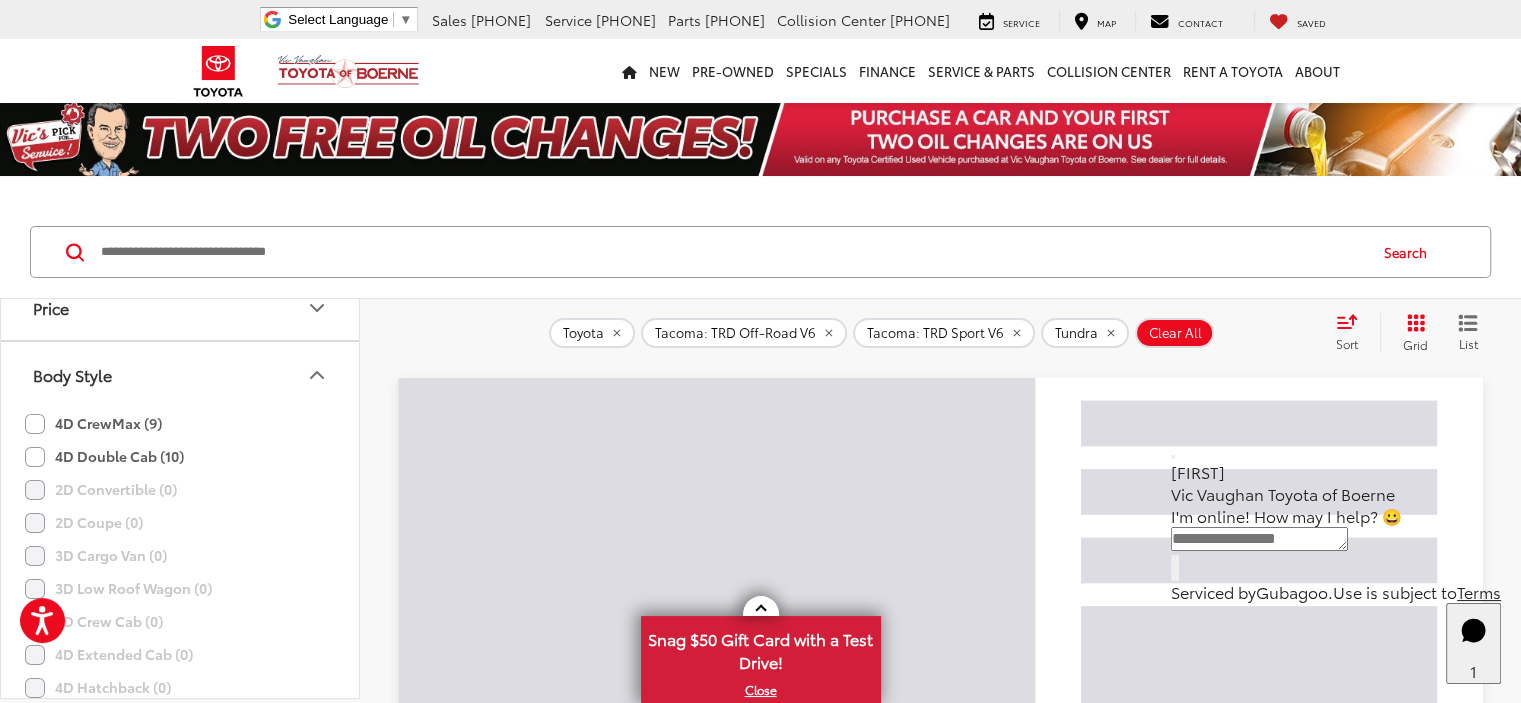 click on "Limited (3)" at bounding box center (195, 167) 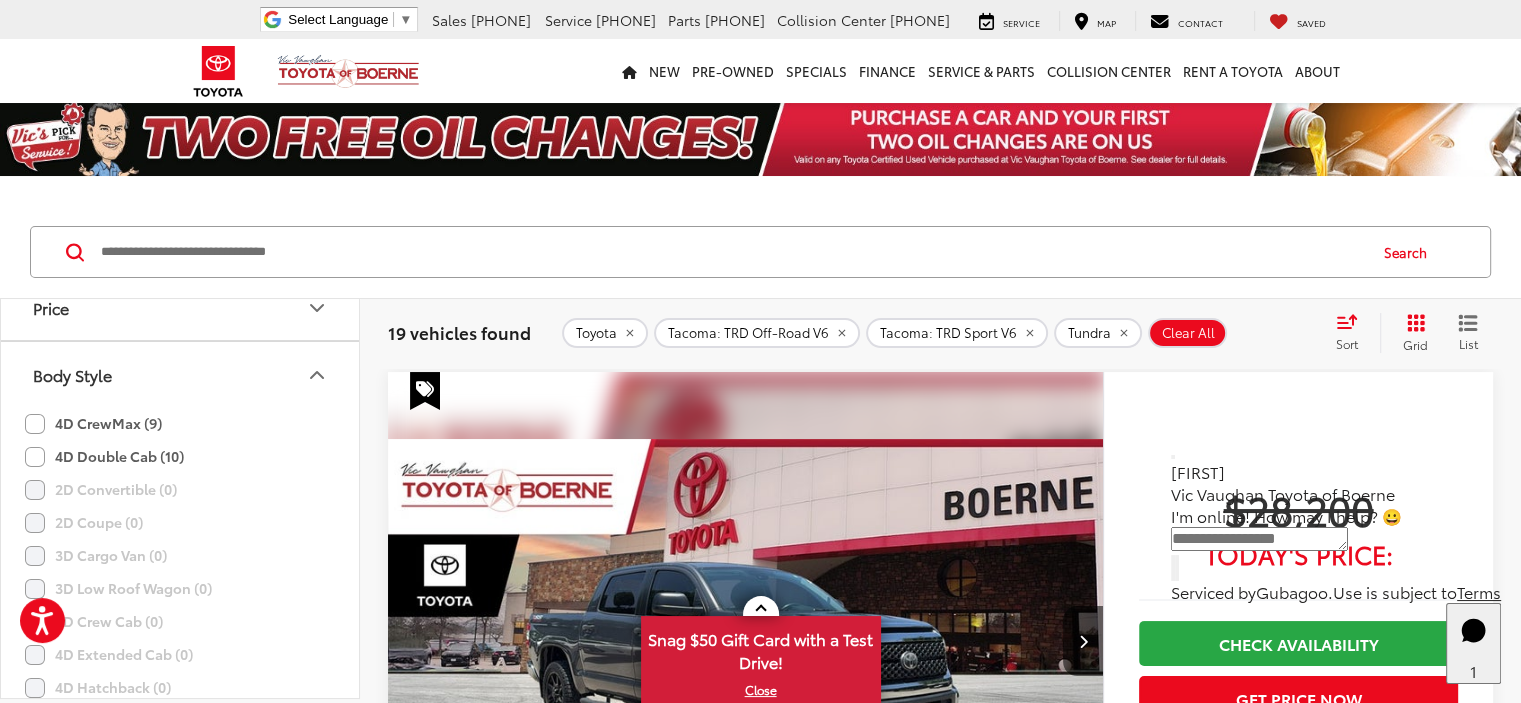 drag, startPoint x: 89, startPoint y: 526, endPoint x: 72, endPoint y: 526, distance: 17 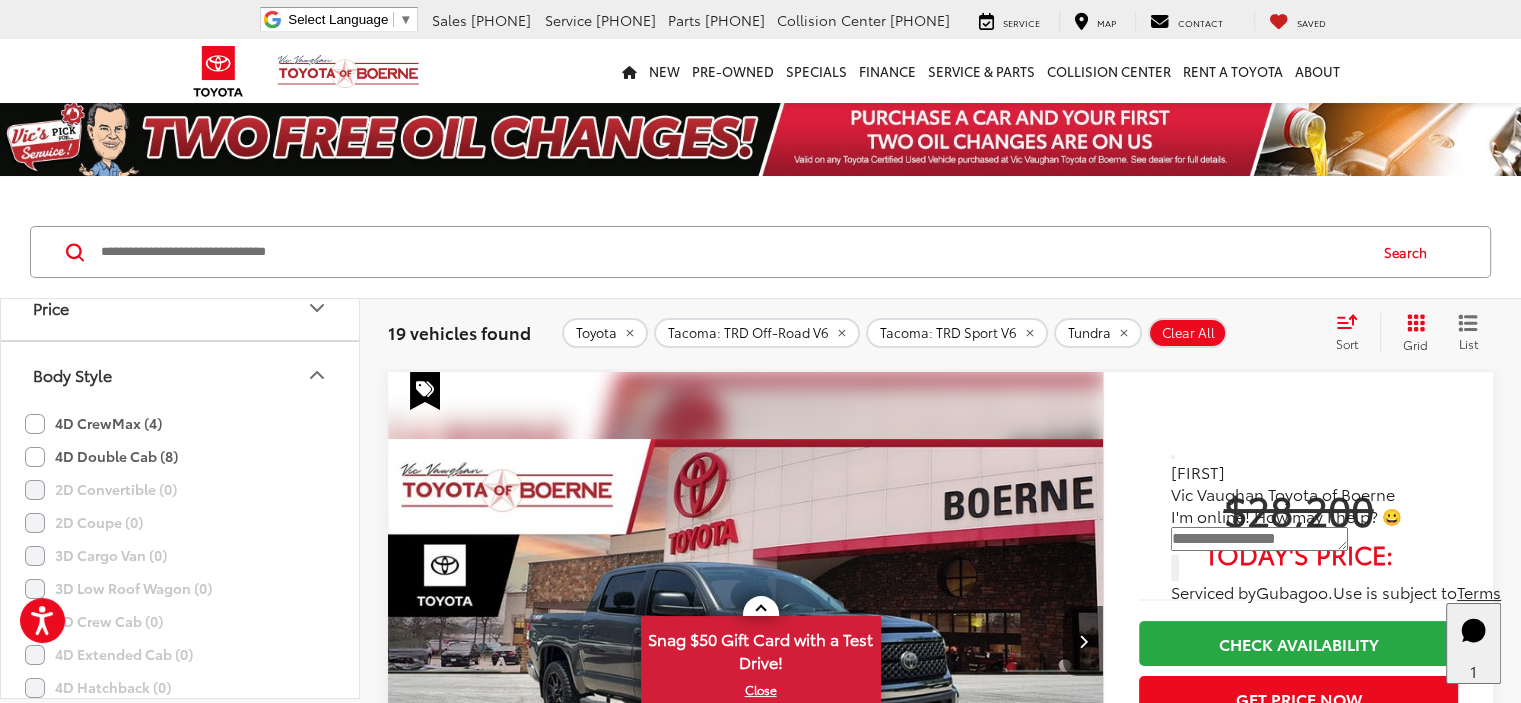 click on "Tundra Hybrid (2)" at bounding box center (180, 237) 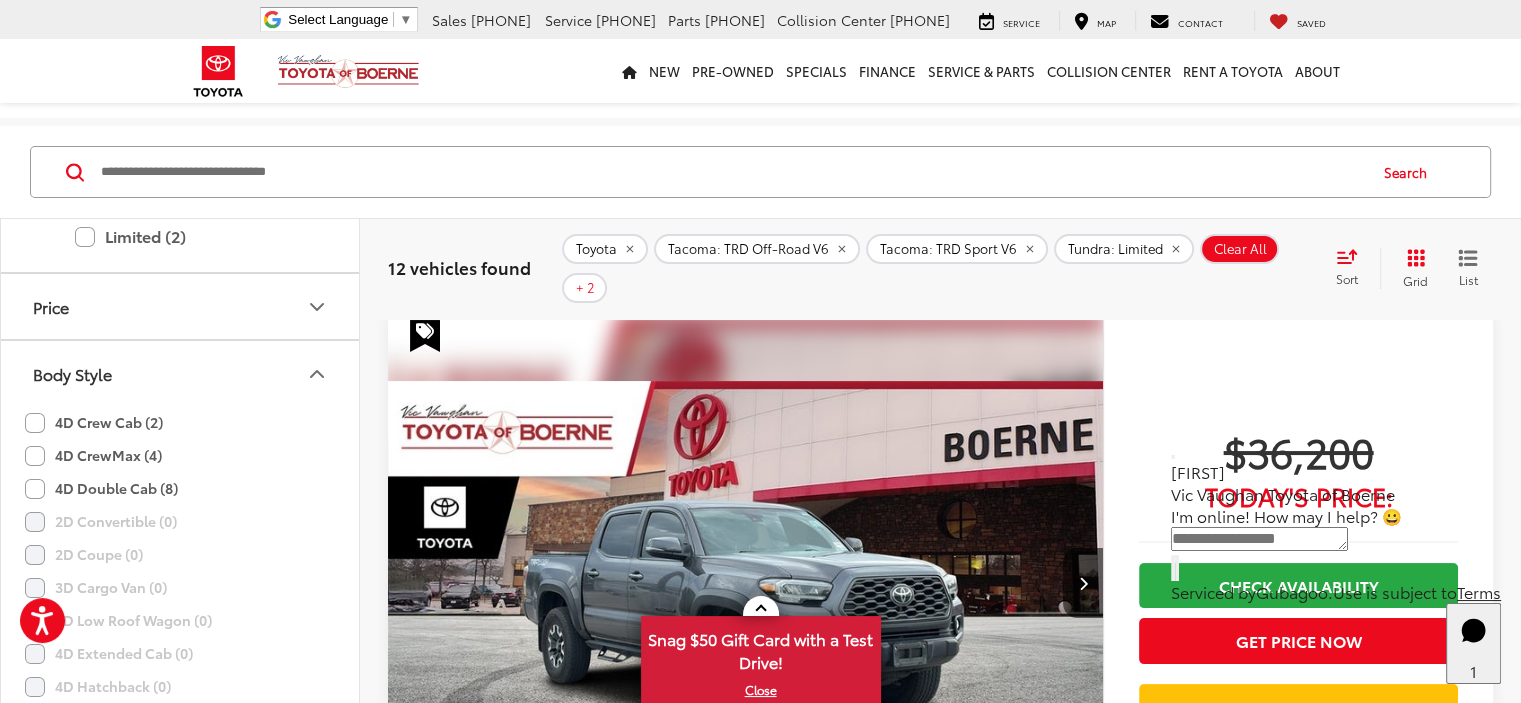 scroll, scrollTop: 80, scrollLeft: 0, axis: vertical 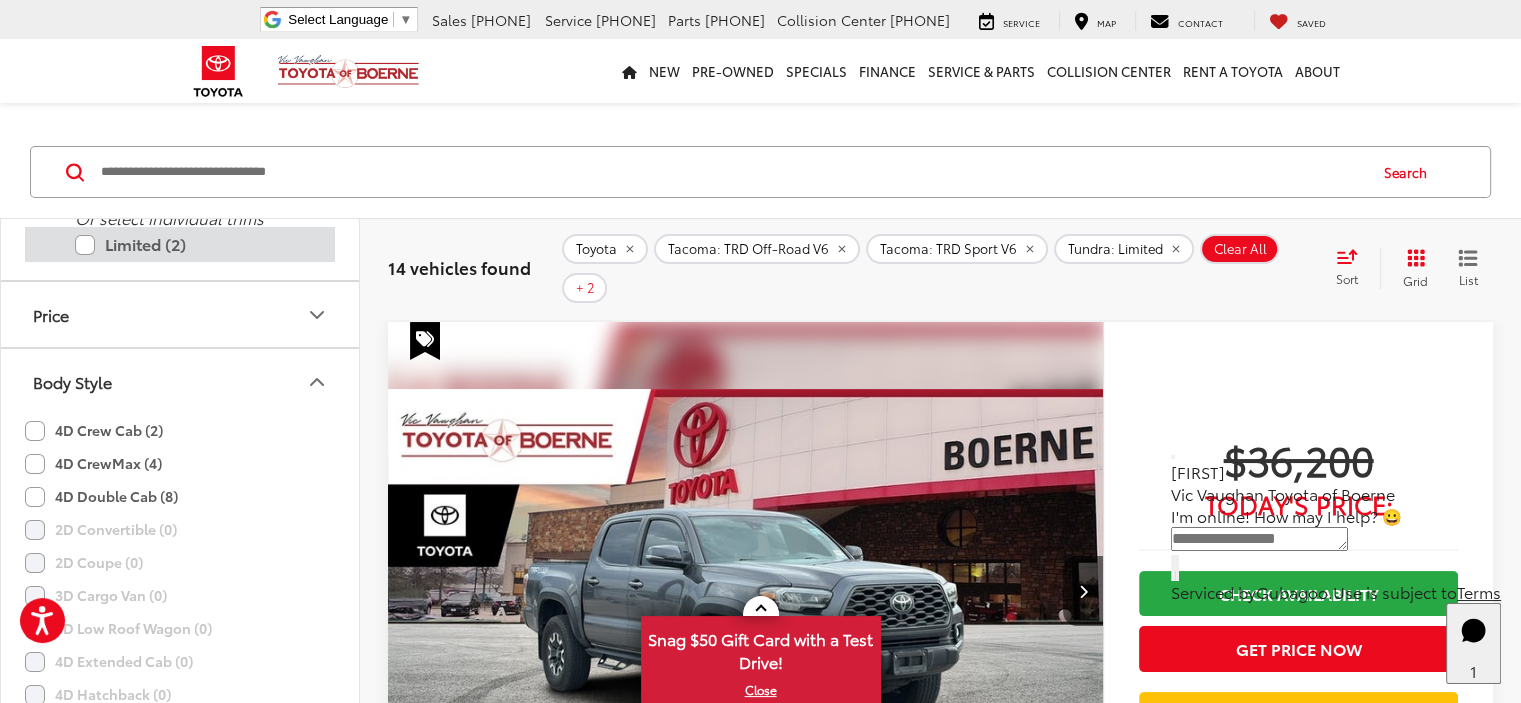 click on "Limited (2)" at bounding box center (195, 244) 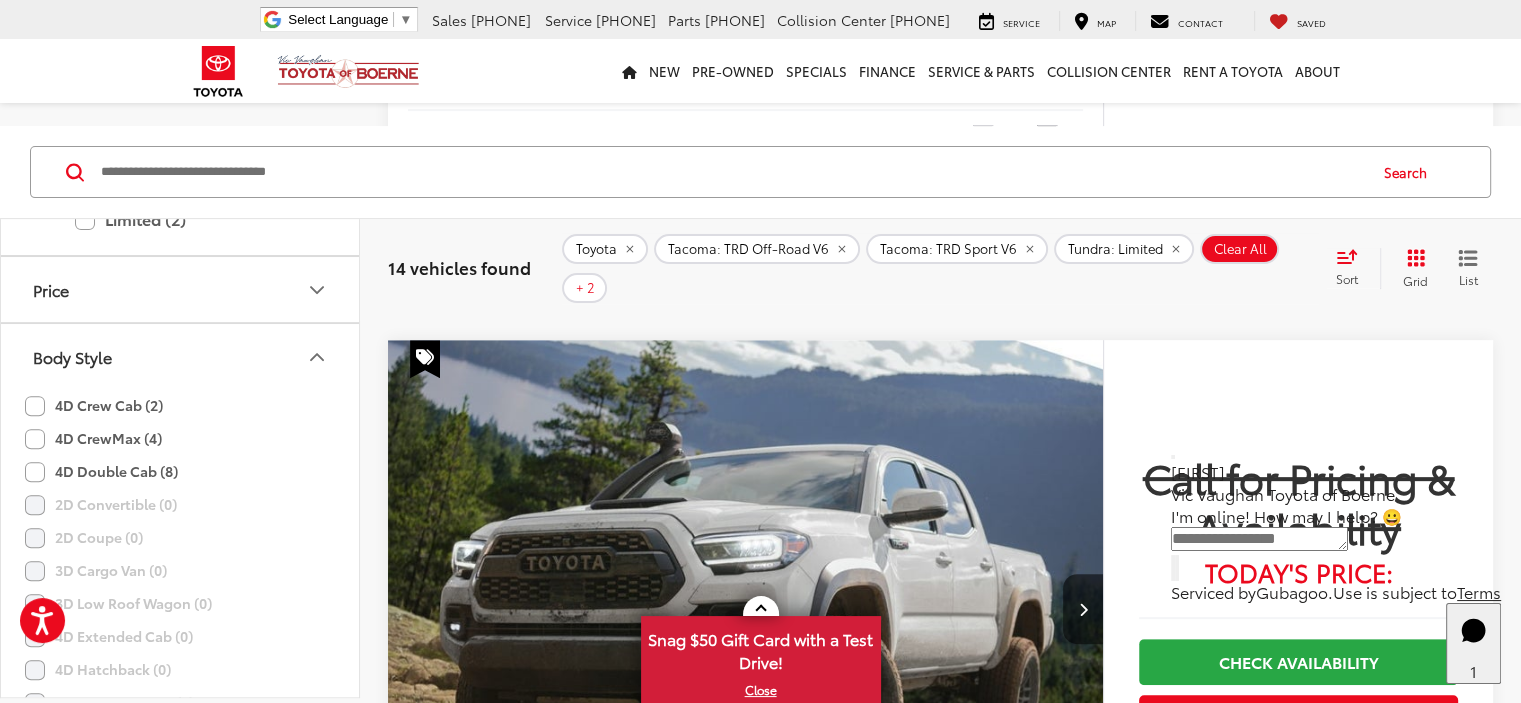 scroll, scrollTop: 8258, scrollLeft: 0, axis: vertical 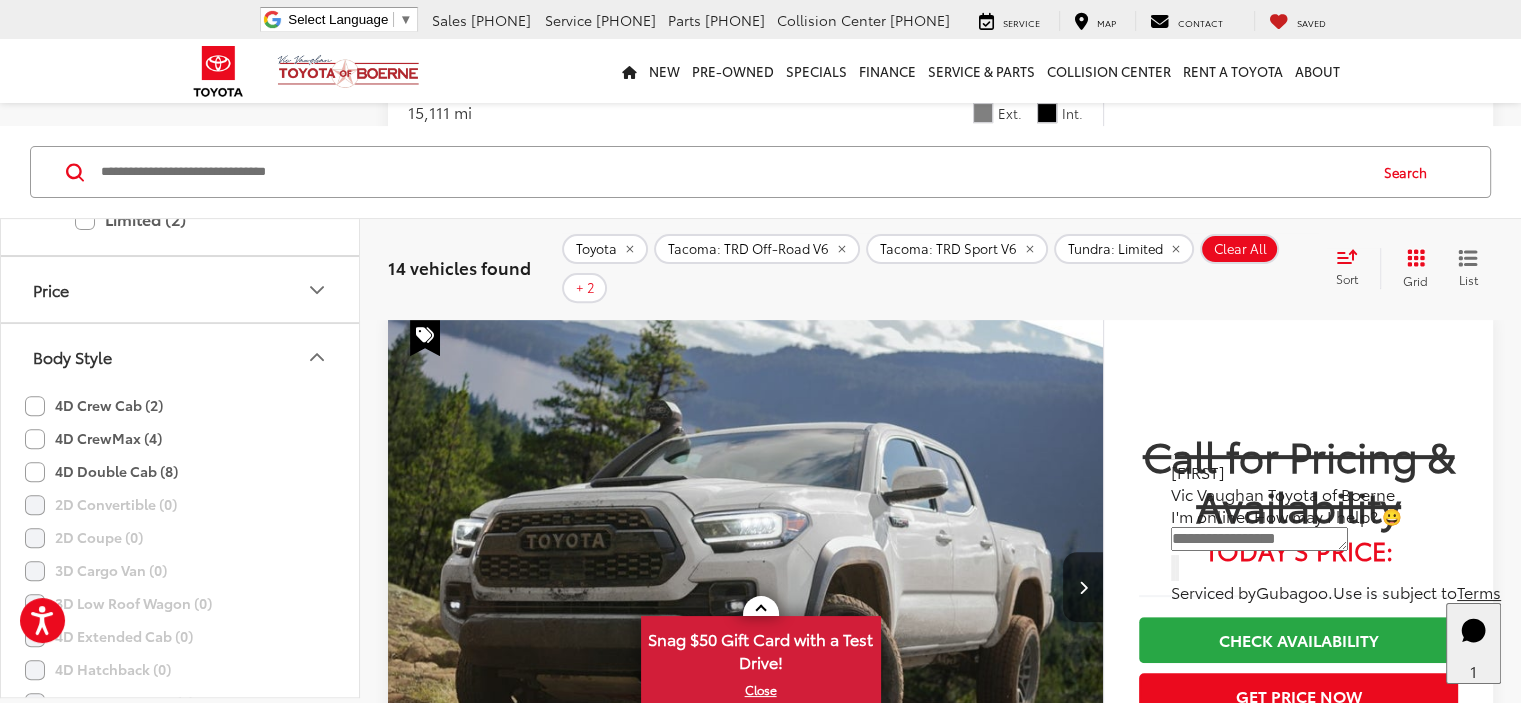 click on "2" at bounding box center [1225, 3004] 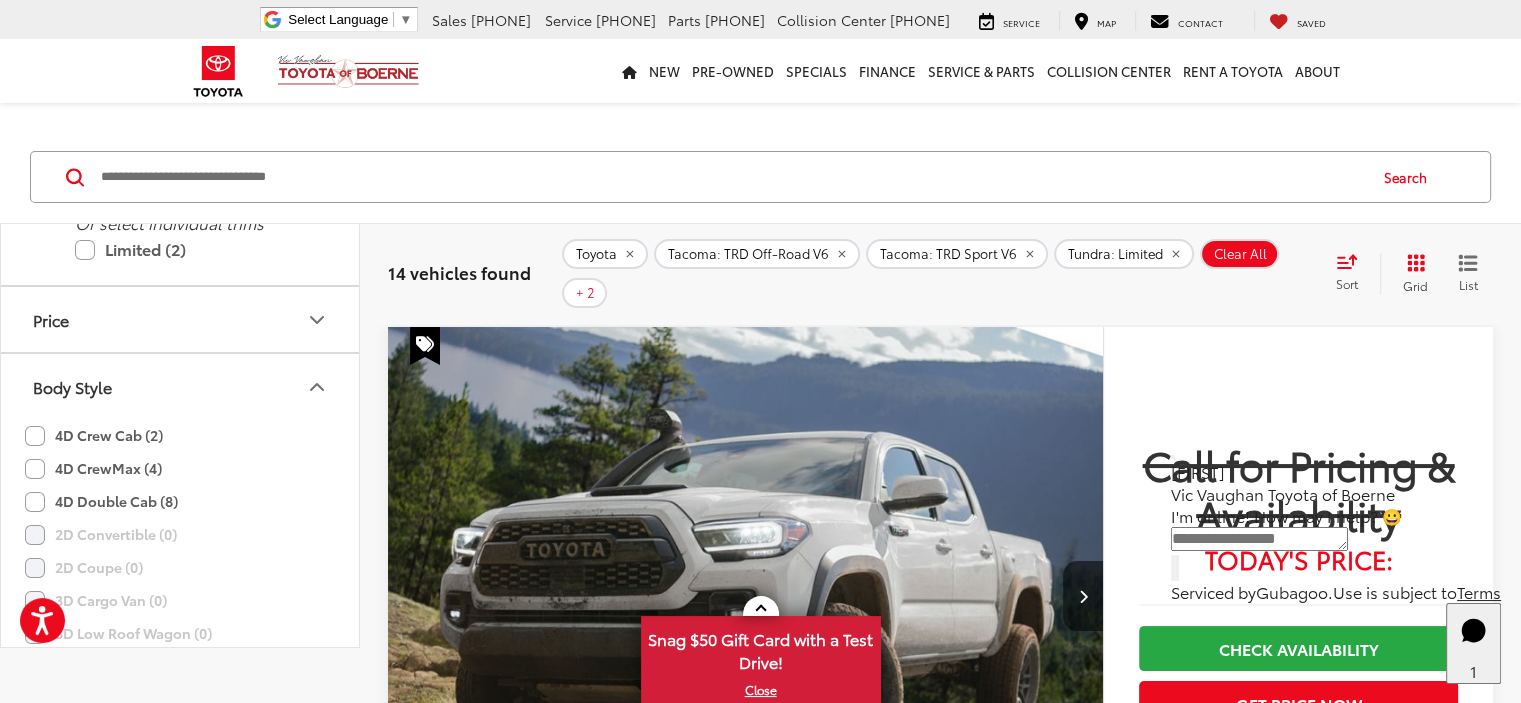 scroll, scrollTop: 0, scrollLeft: 0, axis: both 